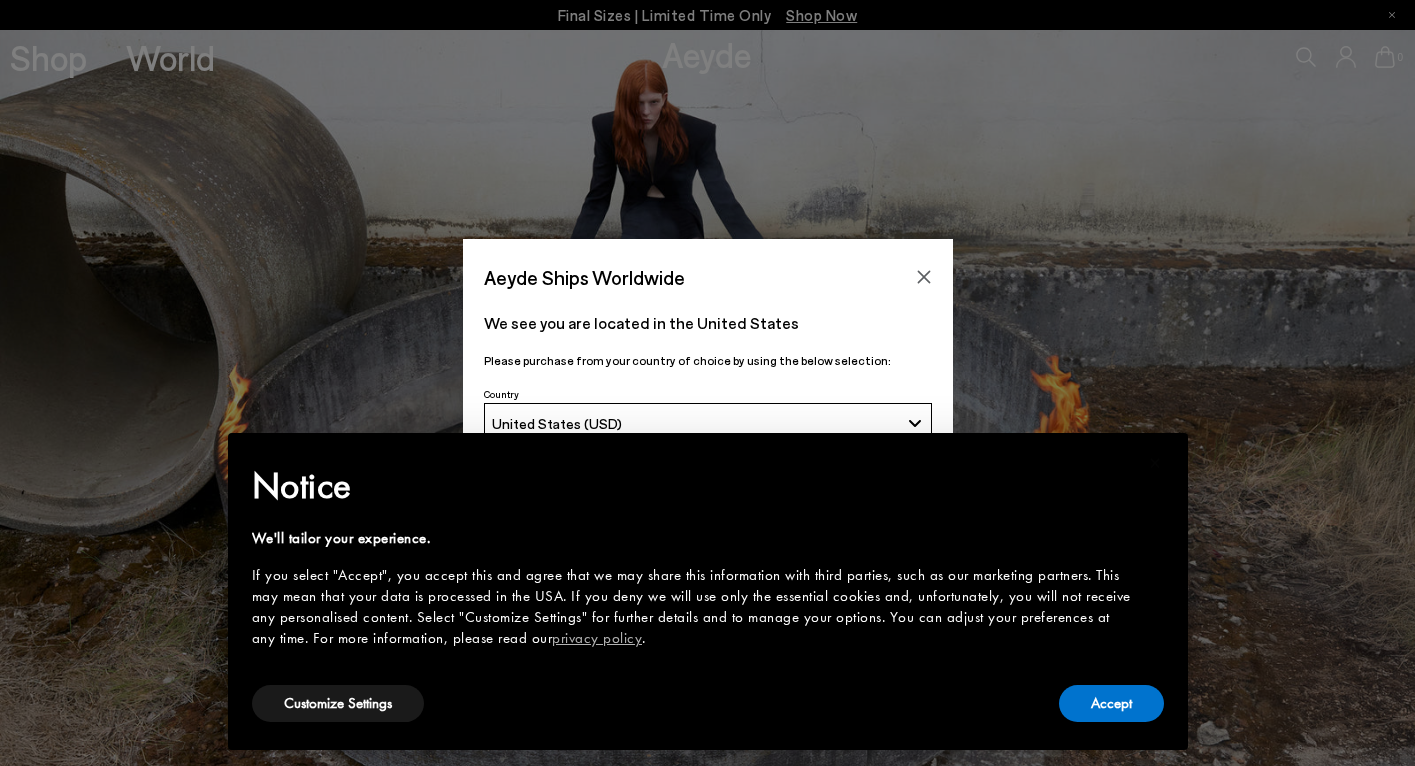 scroll, scrollTop: 0, scrollLeft: 0, axis: both 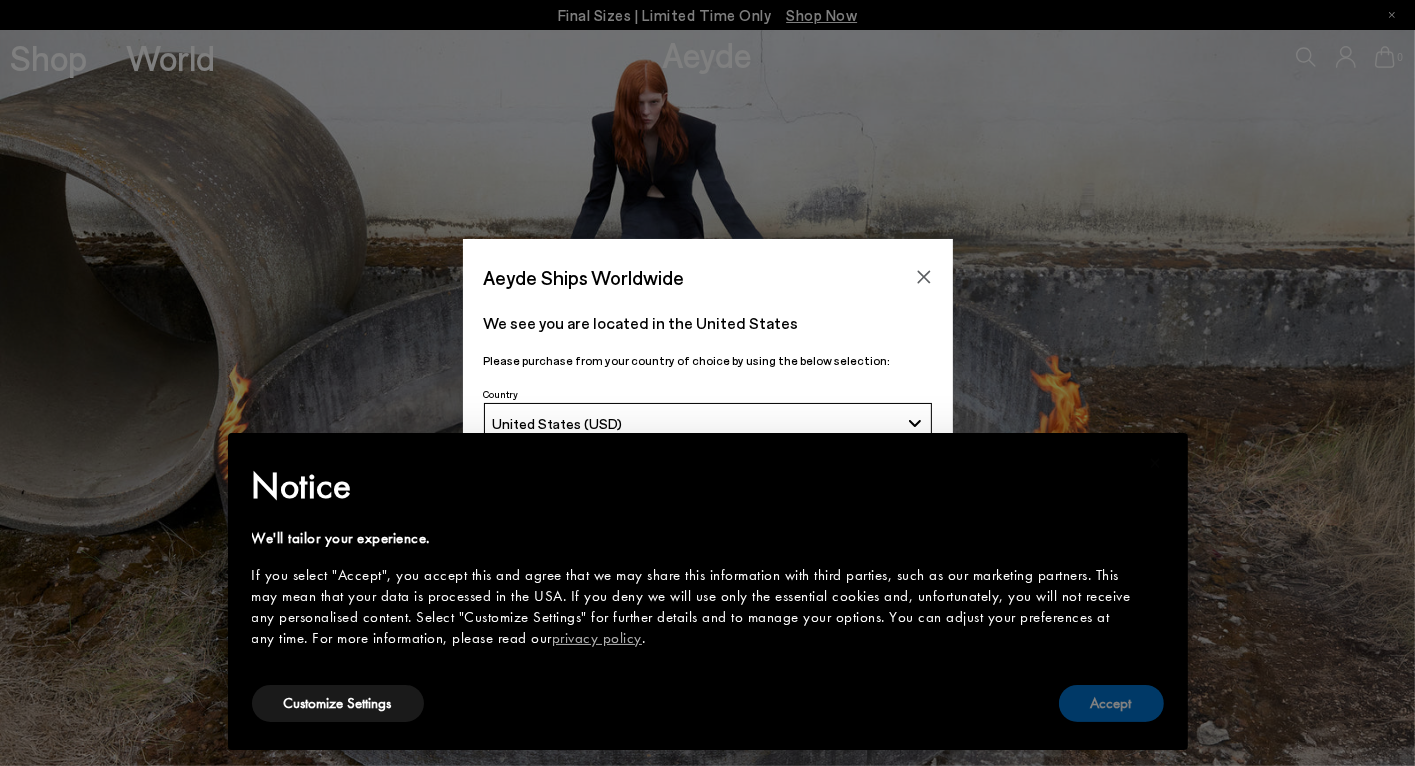 click on "Accept" at bounding box center (1111, 703) 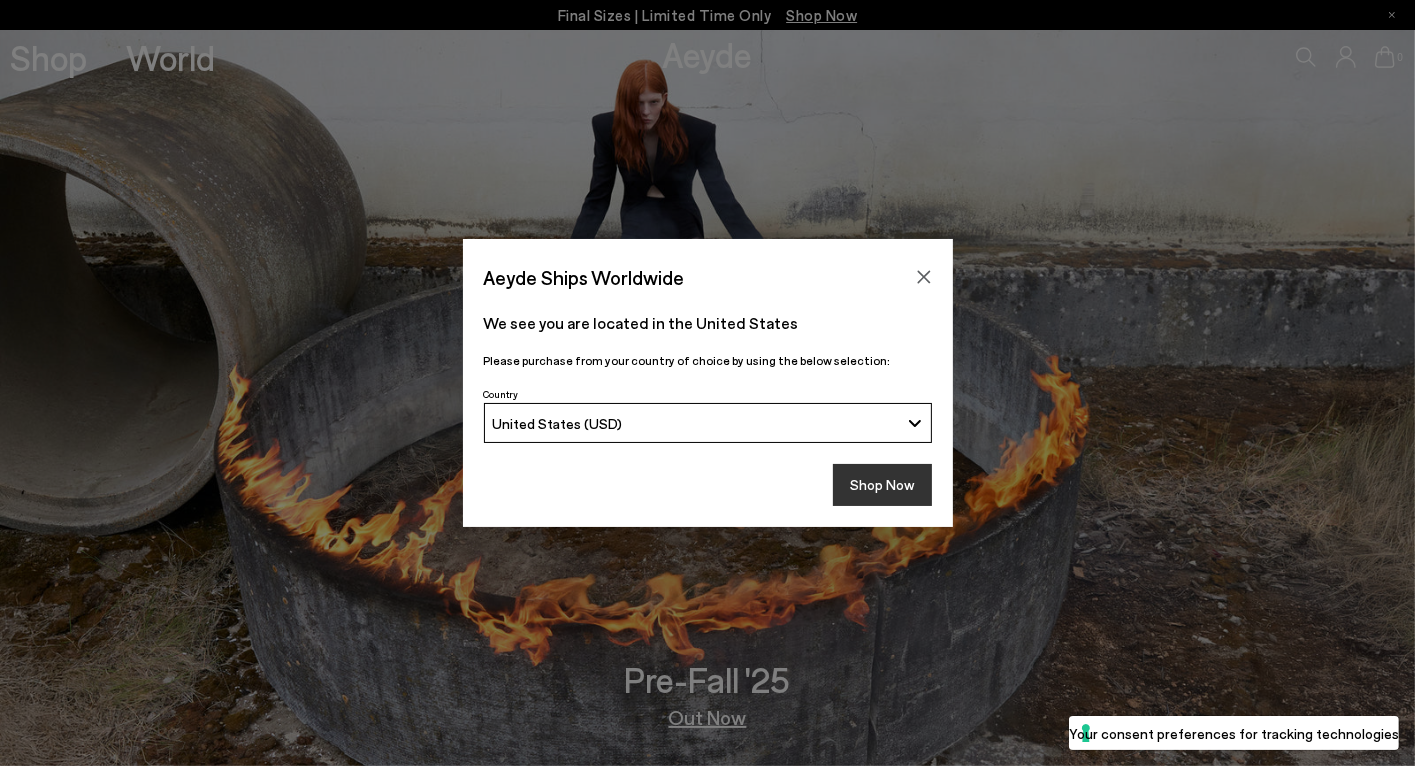 click on "Shop Now" at bounding box center (882, 485) 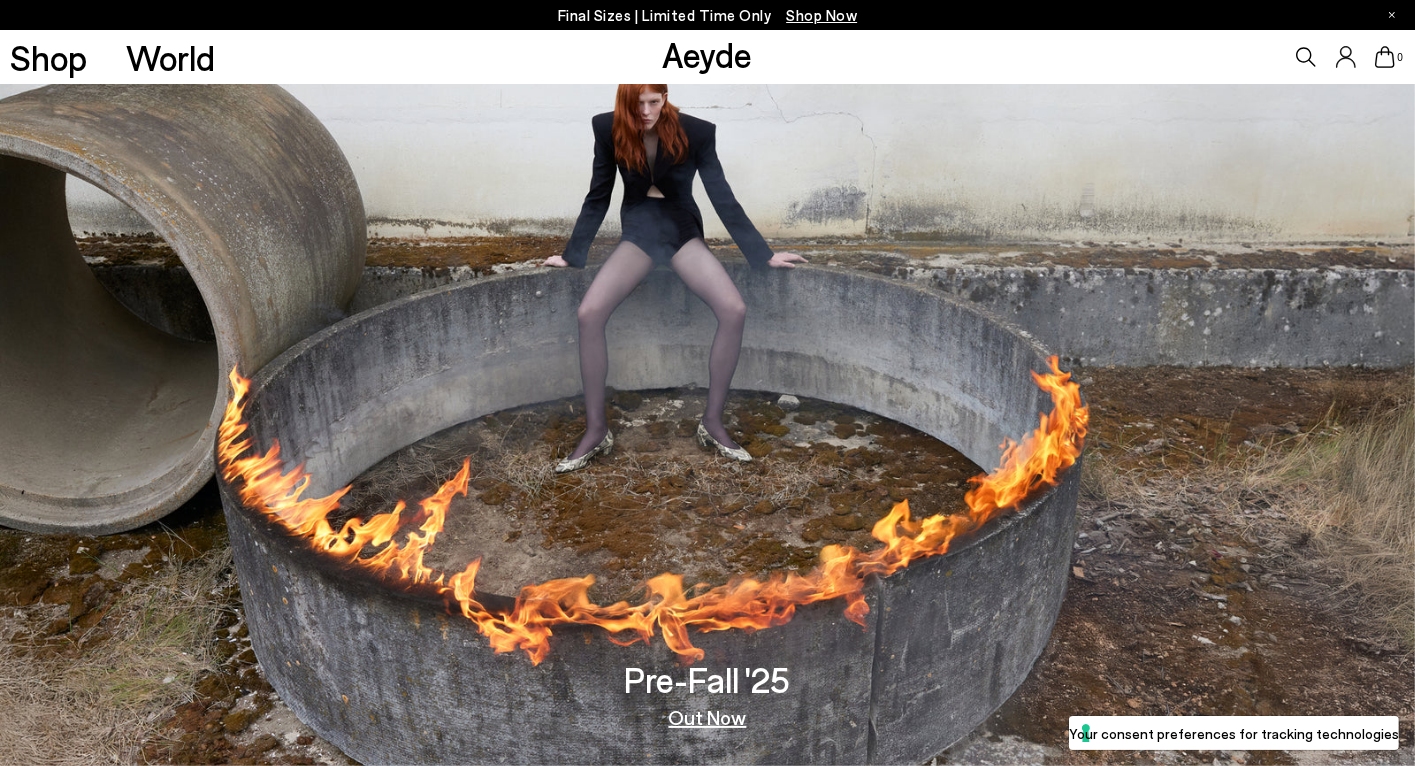 scroll, scrollTop: 75, scrollLeft: 0, axis: vertical 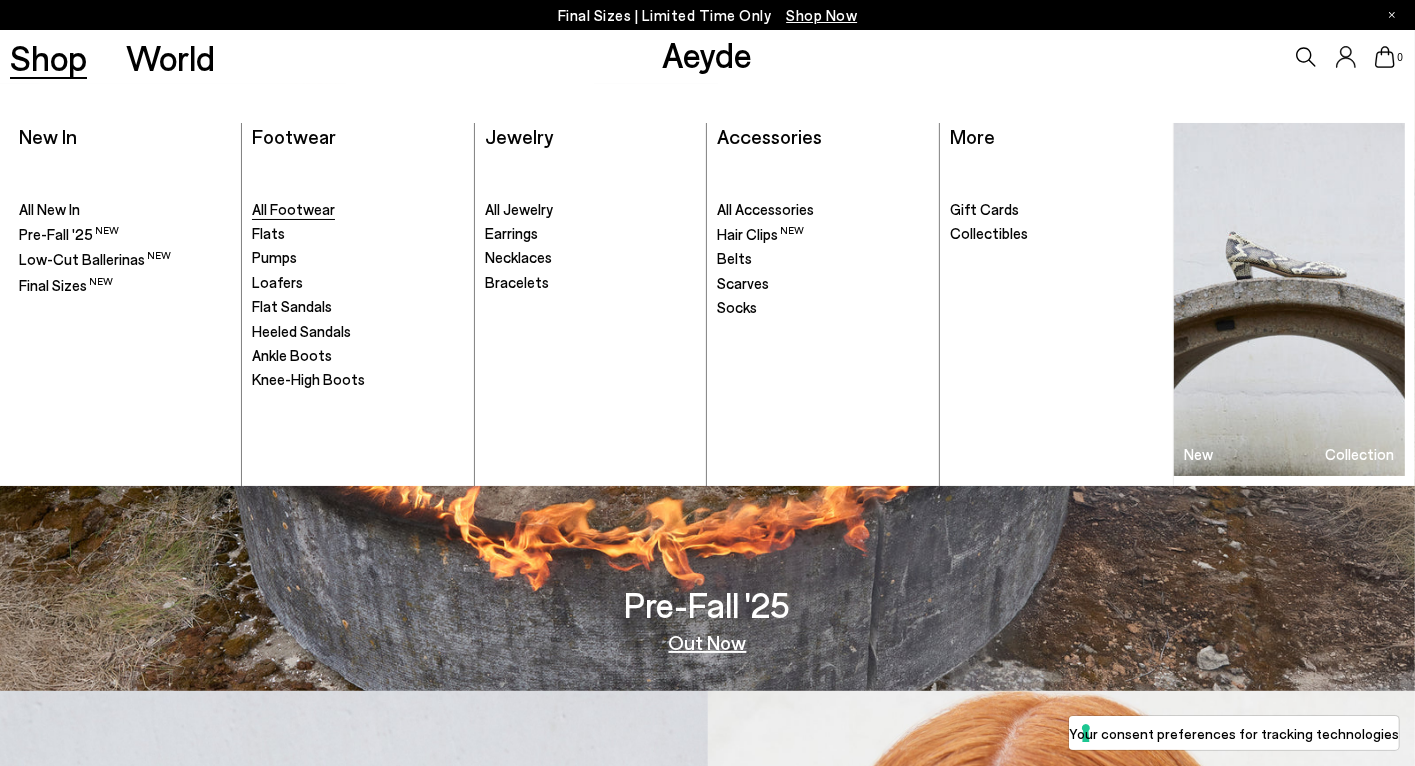 click on "All Footwear" at bounding box center (293, 209) 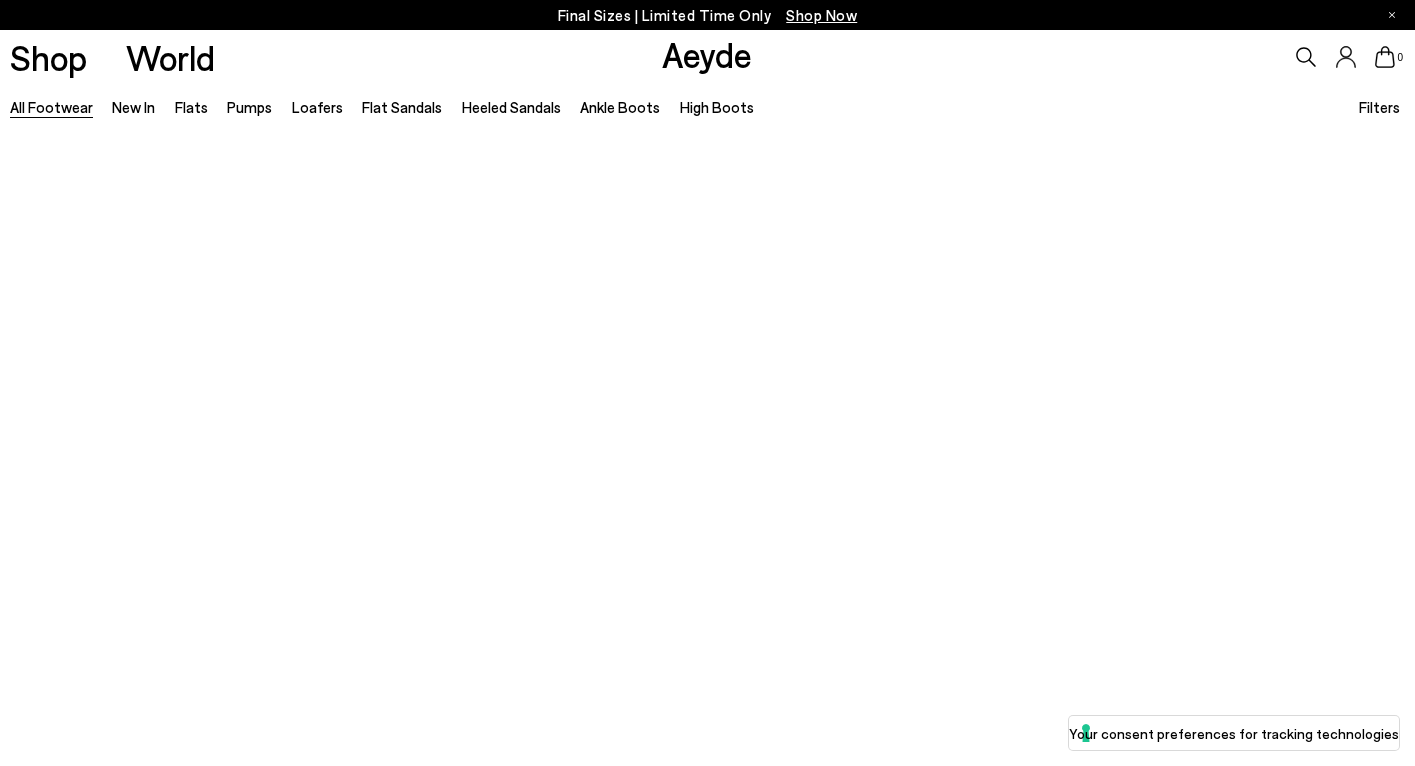scroll, scrollTop: 0, scrollLeft: 0, axis: both 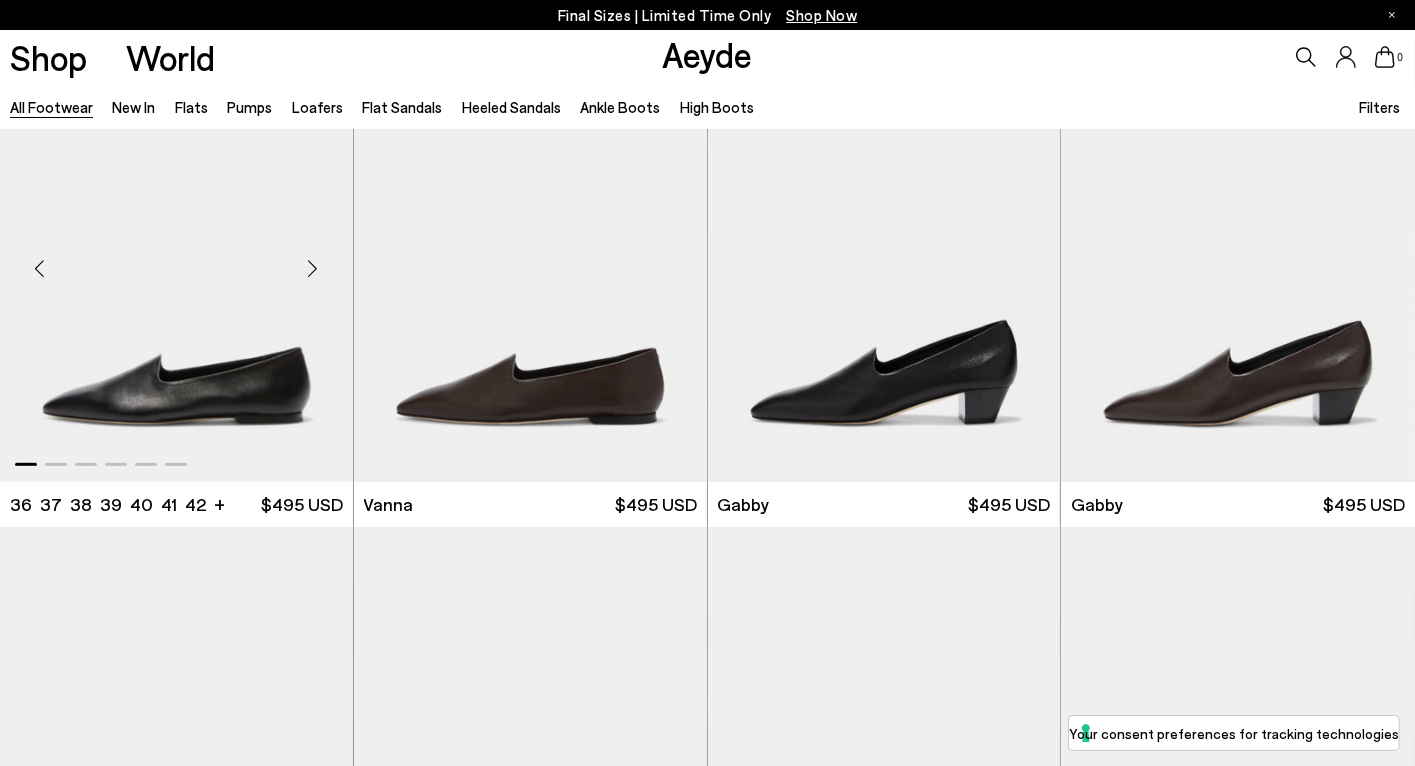click at bounding box center (313, 268) 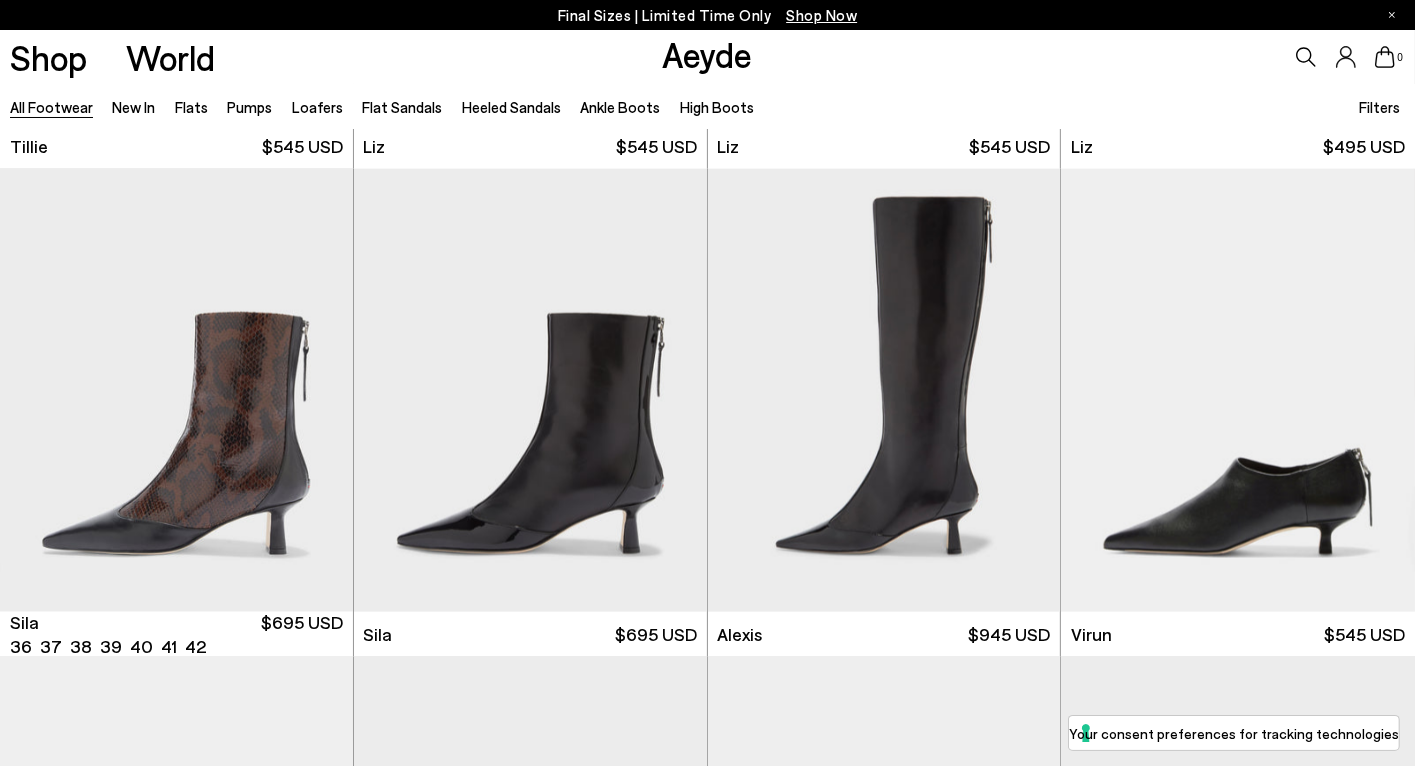 scroll, scrollTop: 2892, scrollLeft: 0, axis: vertical 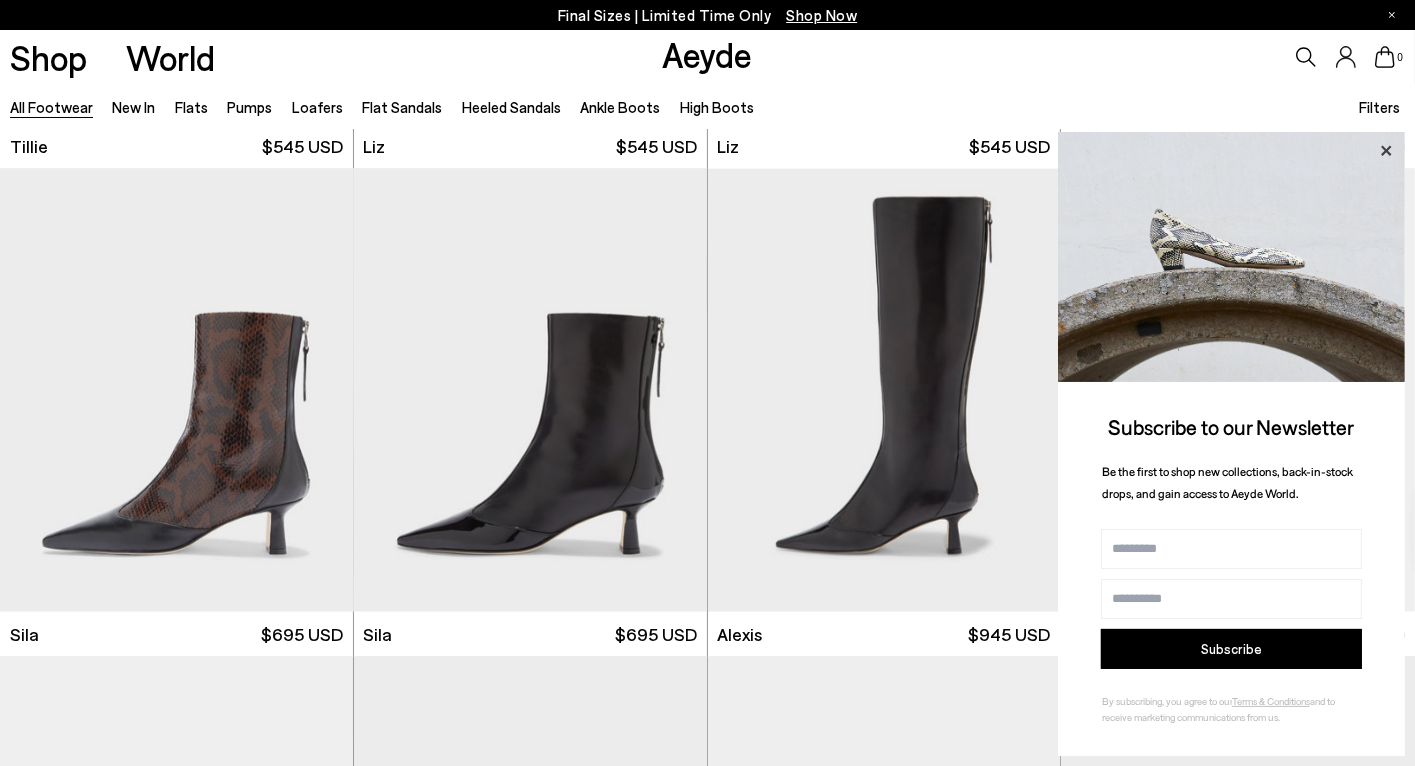 click 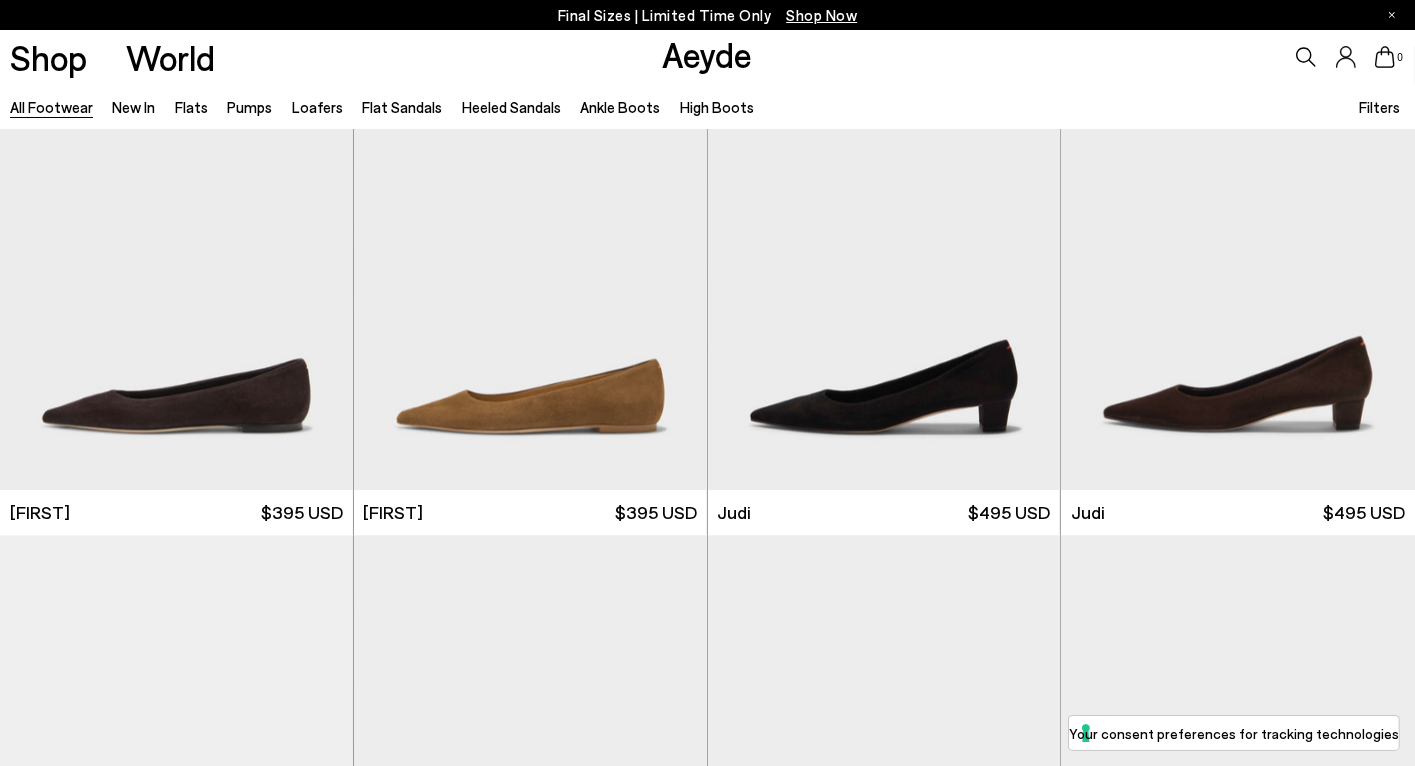 scroll, scrollTop: 4486, scrollLeft: 0, axis: vertical 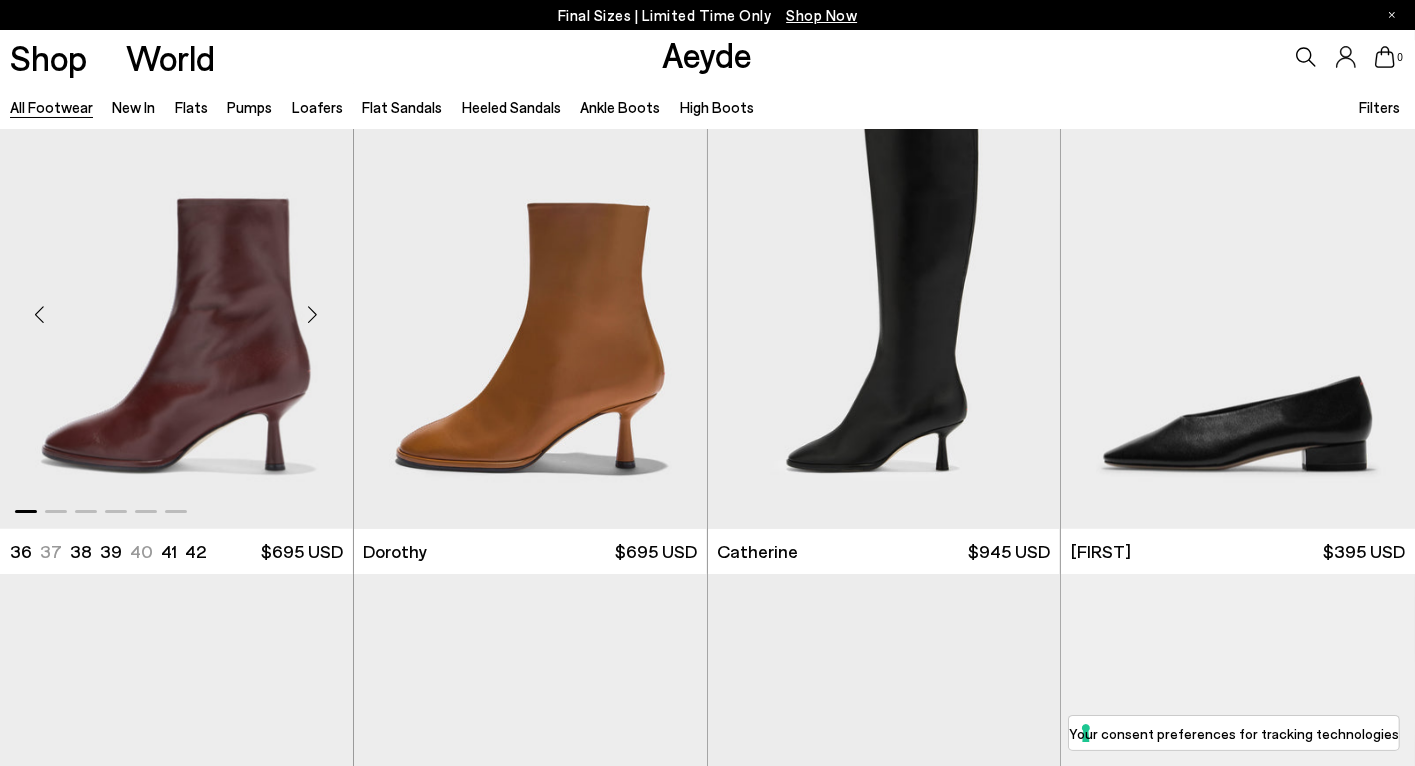 click at bounding box center (313, 315) 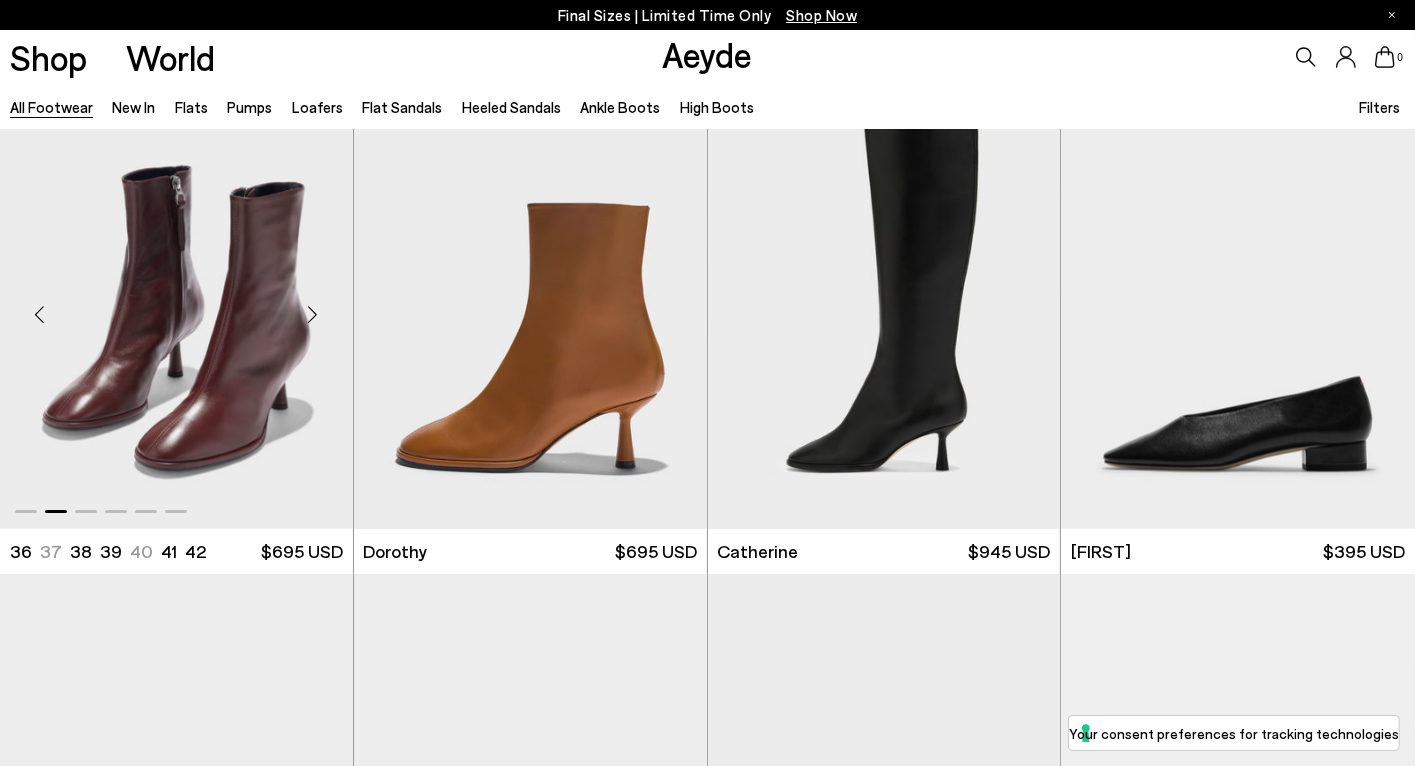 click at bounding box center (313, 315) 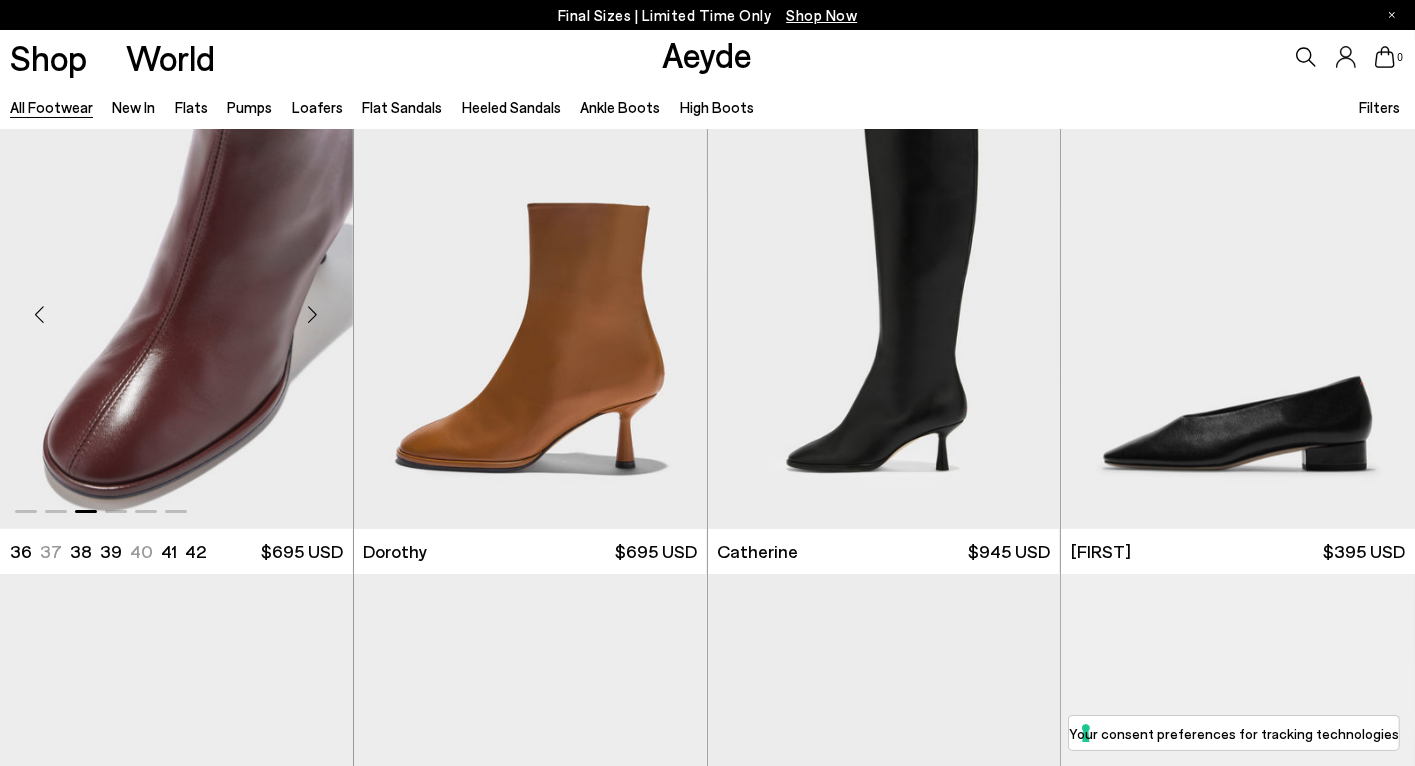click at bounding box center [313, 315] 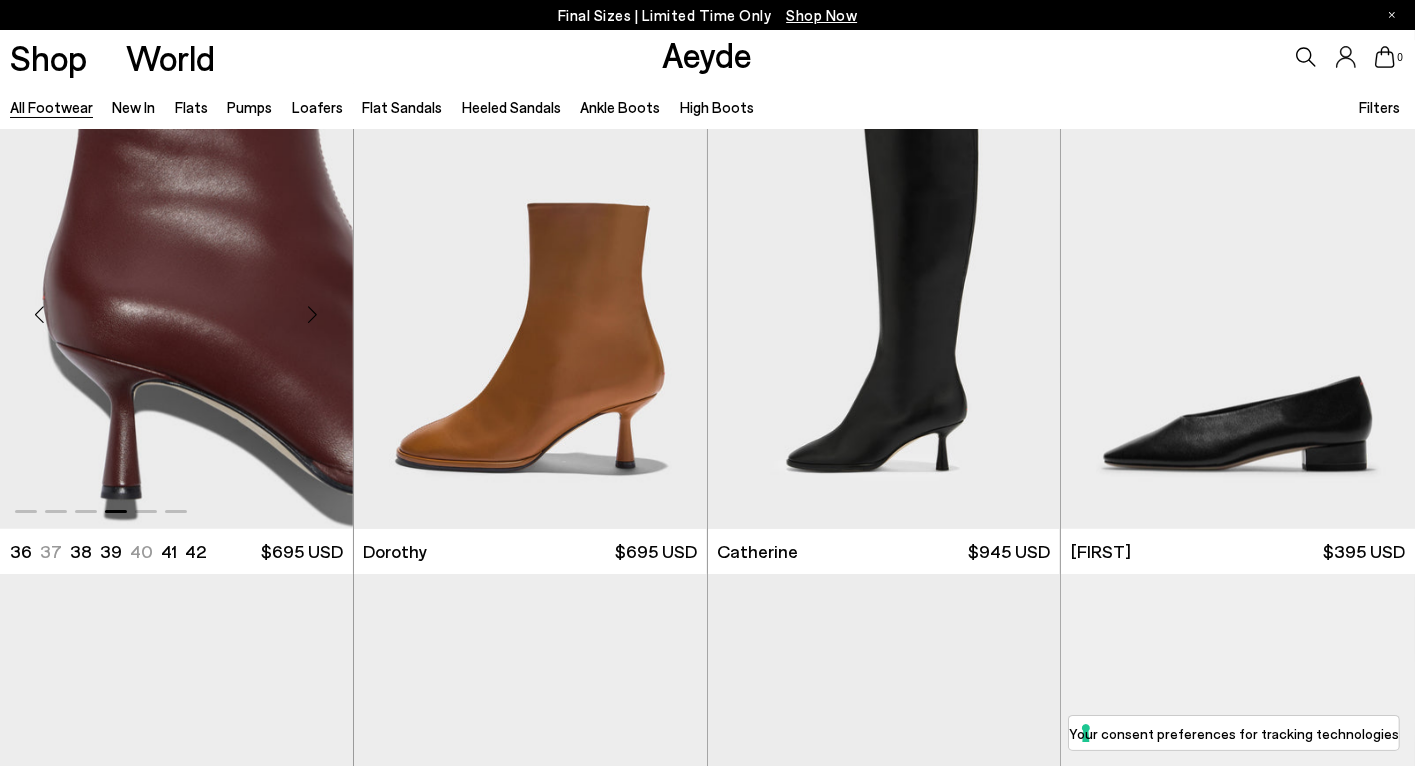 click at bounding box center (313, 315) 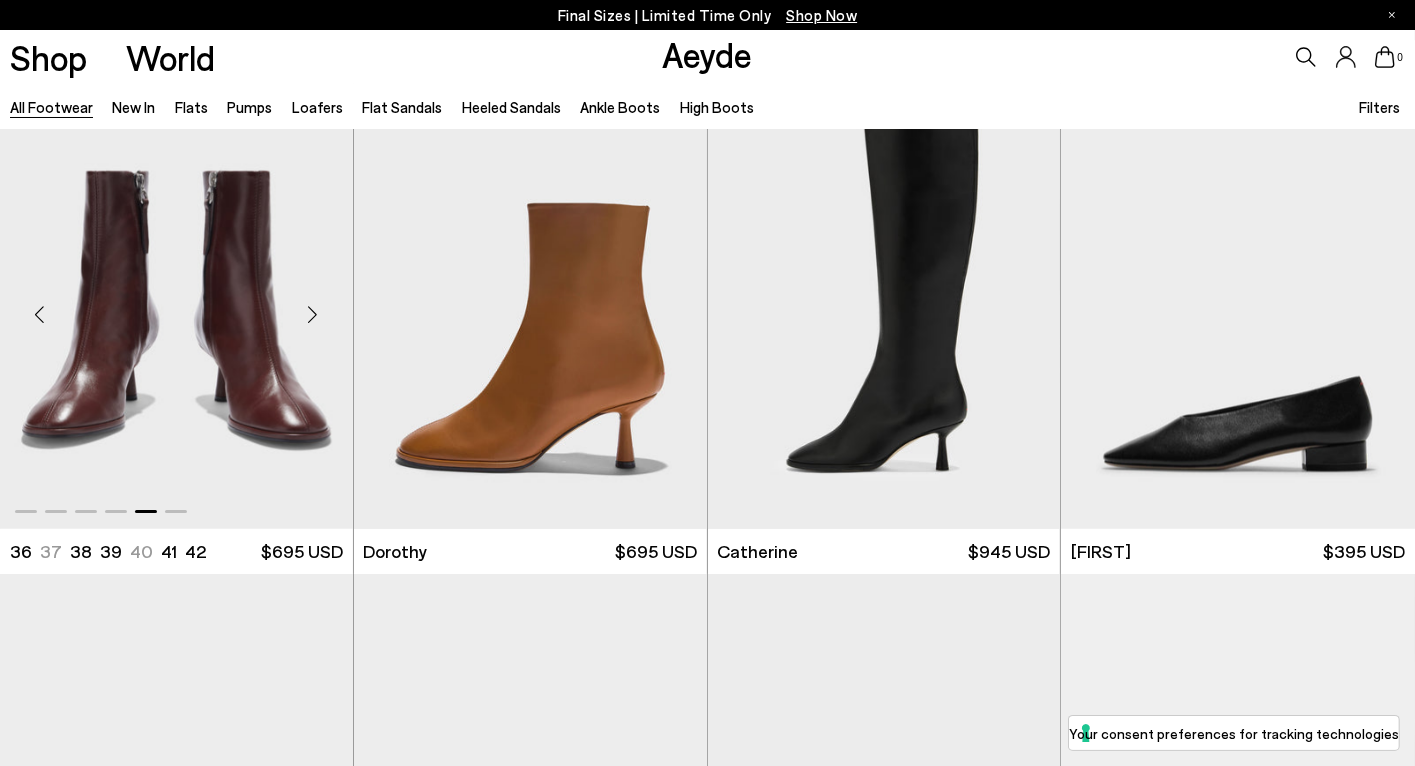 click at bounding box center [313, 315] 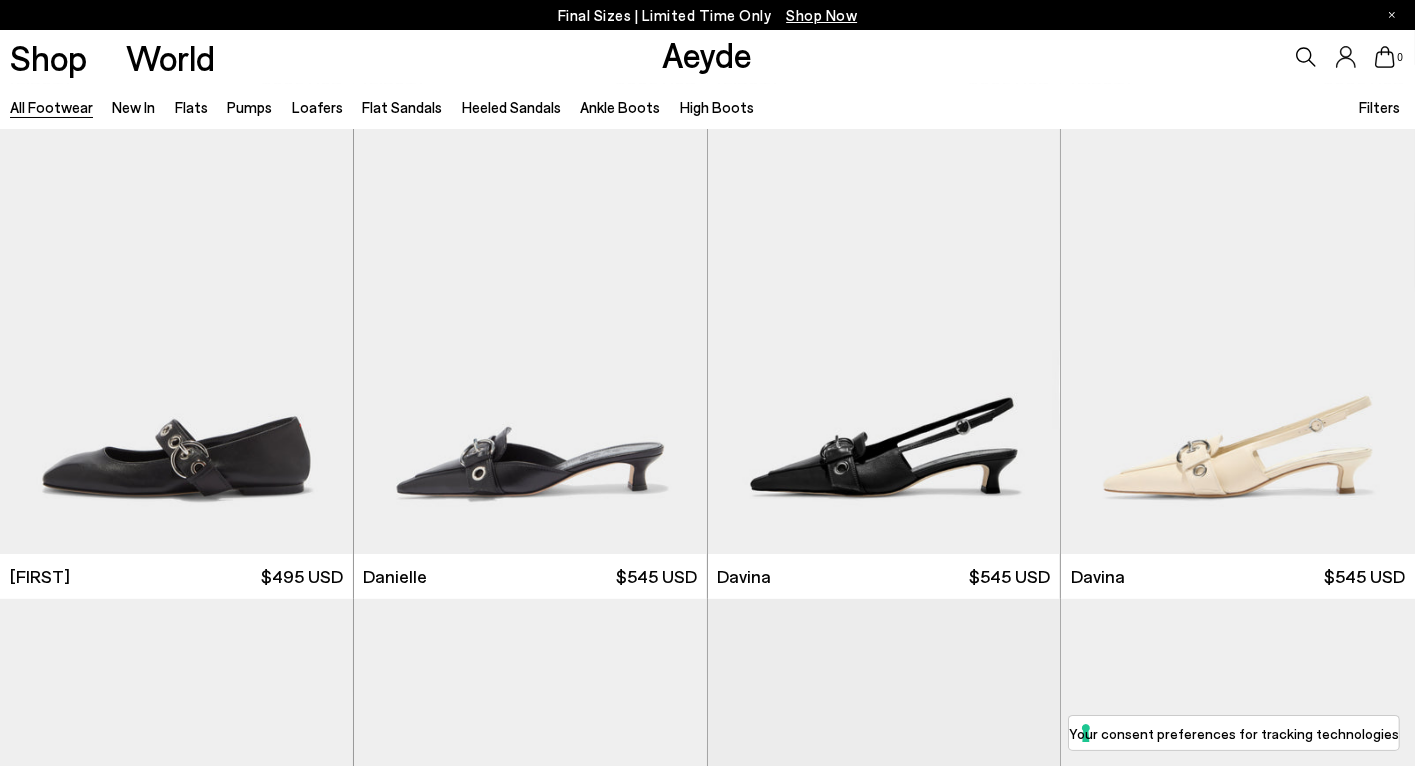 scroll, scrollTop: 7864, scrollLeft: 0, axis: vertical 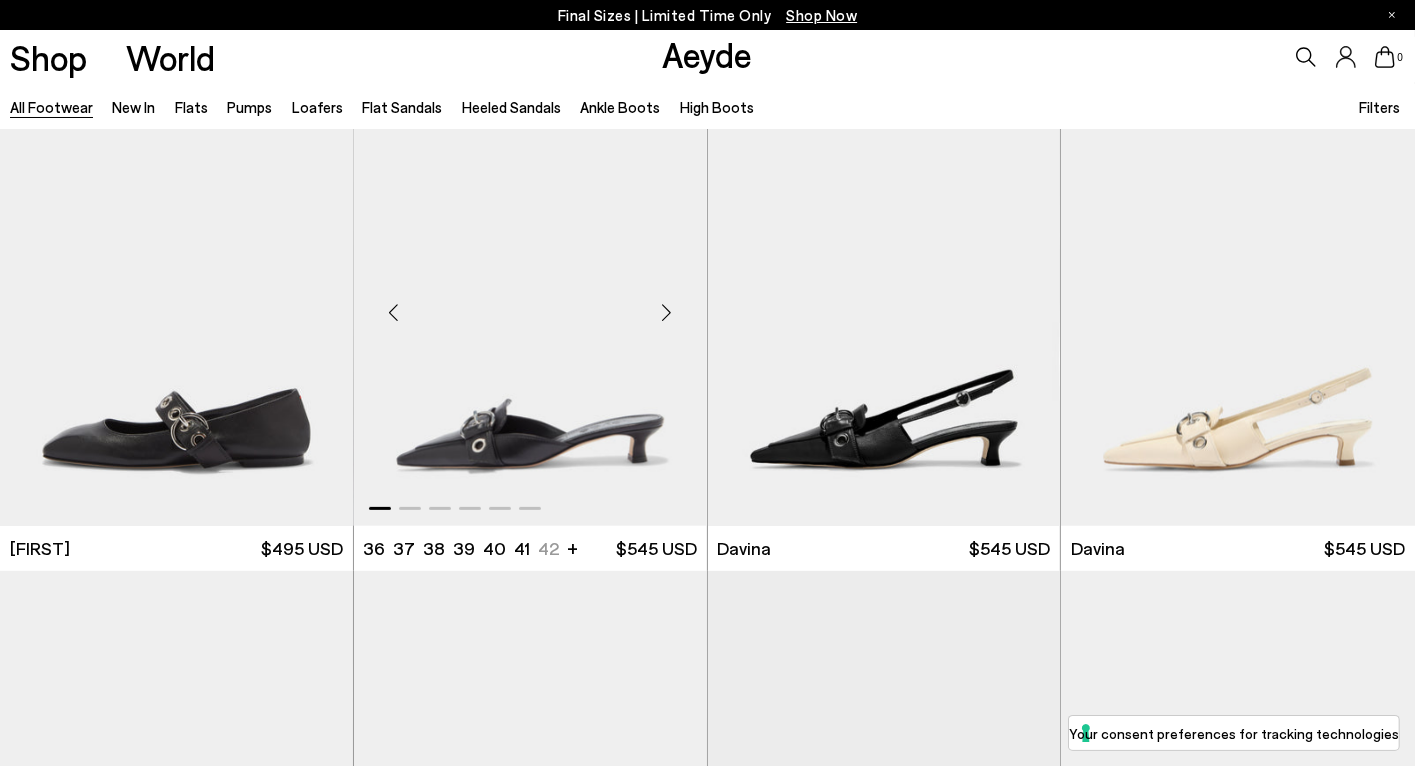 click at bounding box center [667, 312] 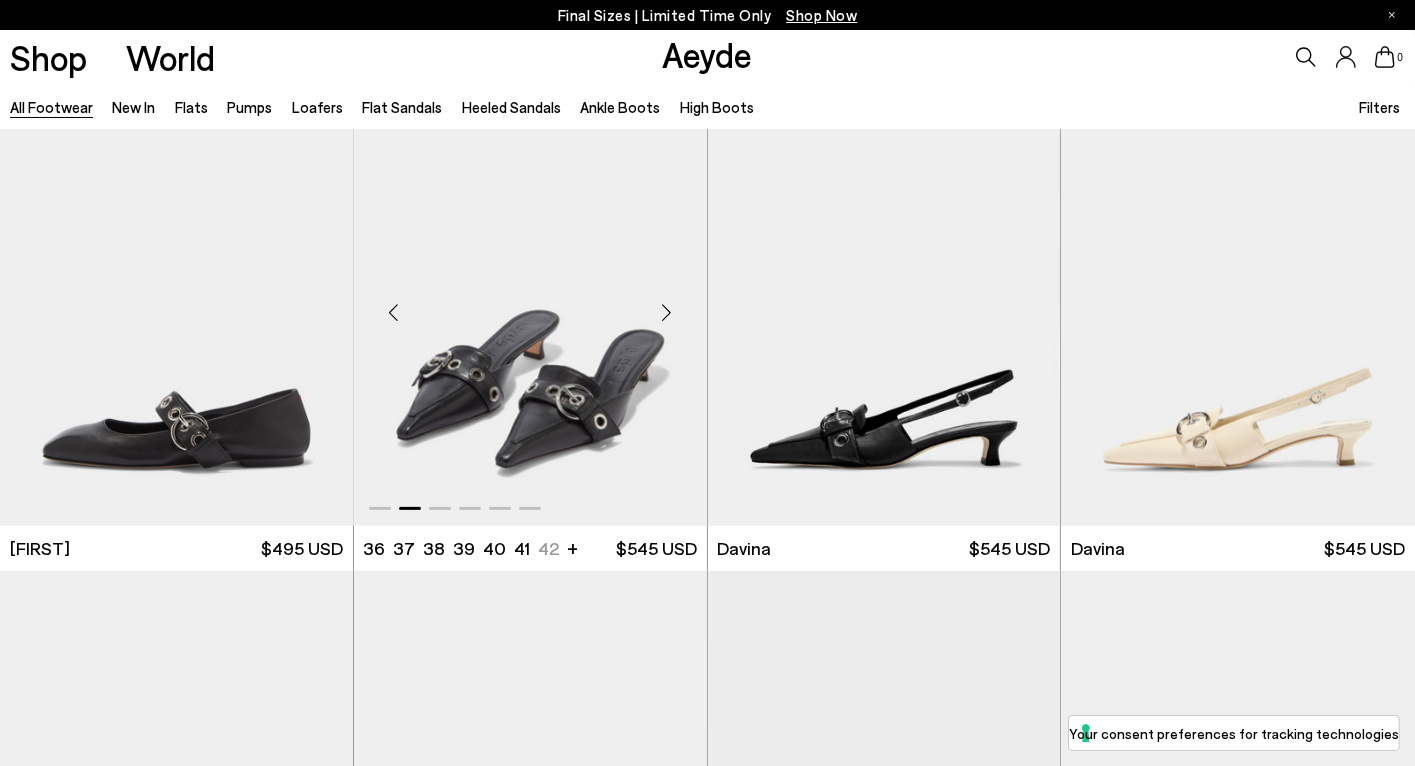 click at bounding box center (667, 312) 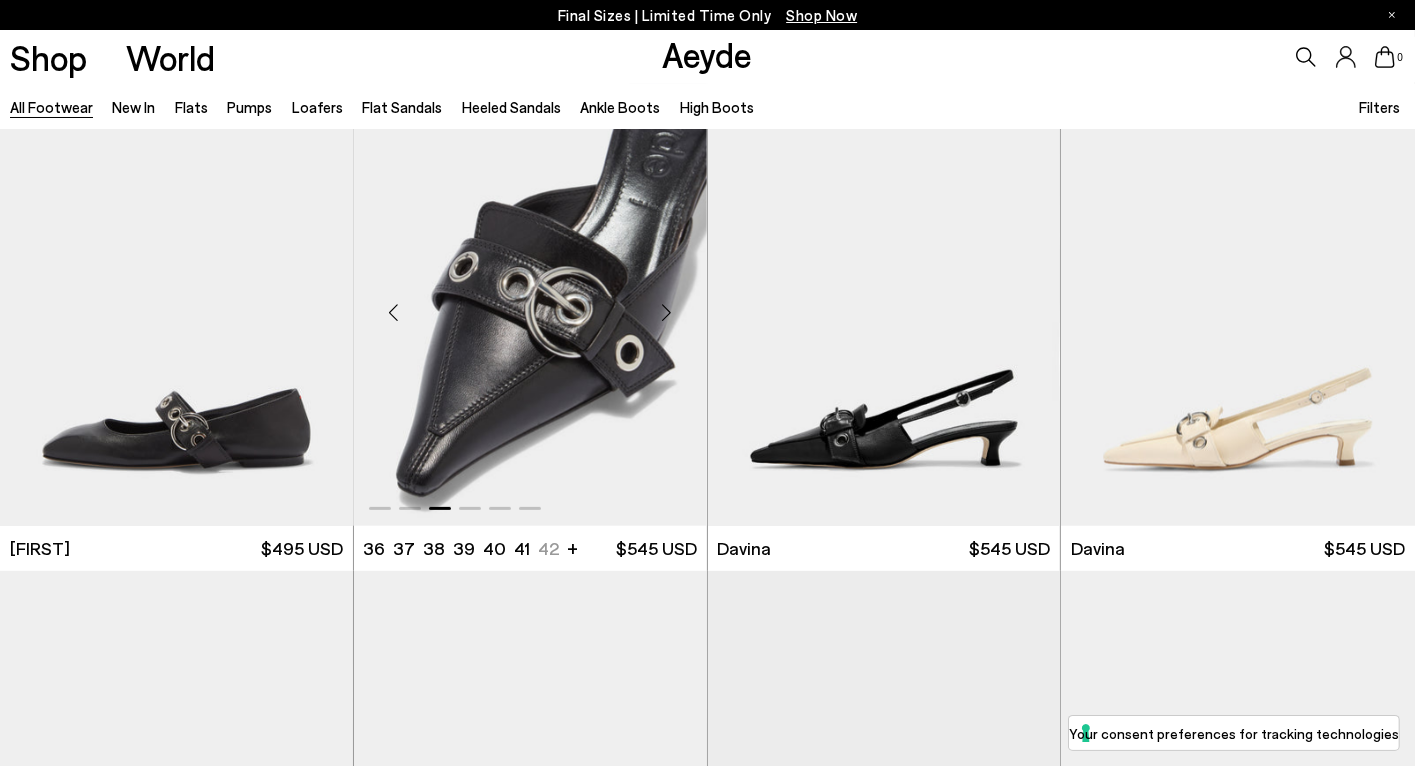 click at bounding box center [667, 312] 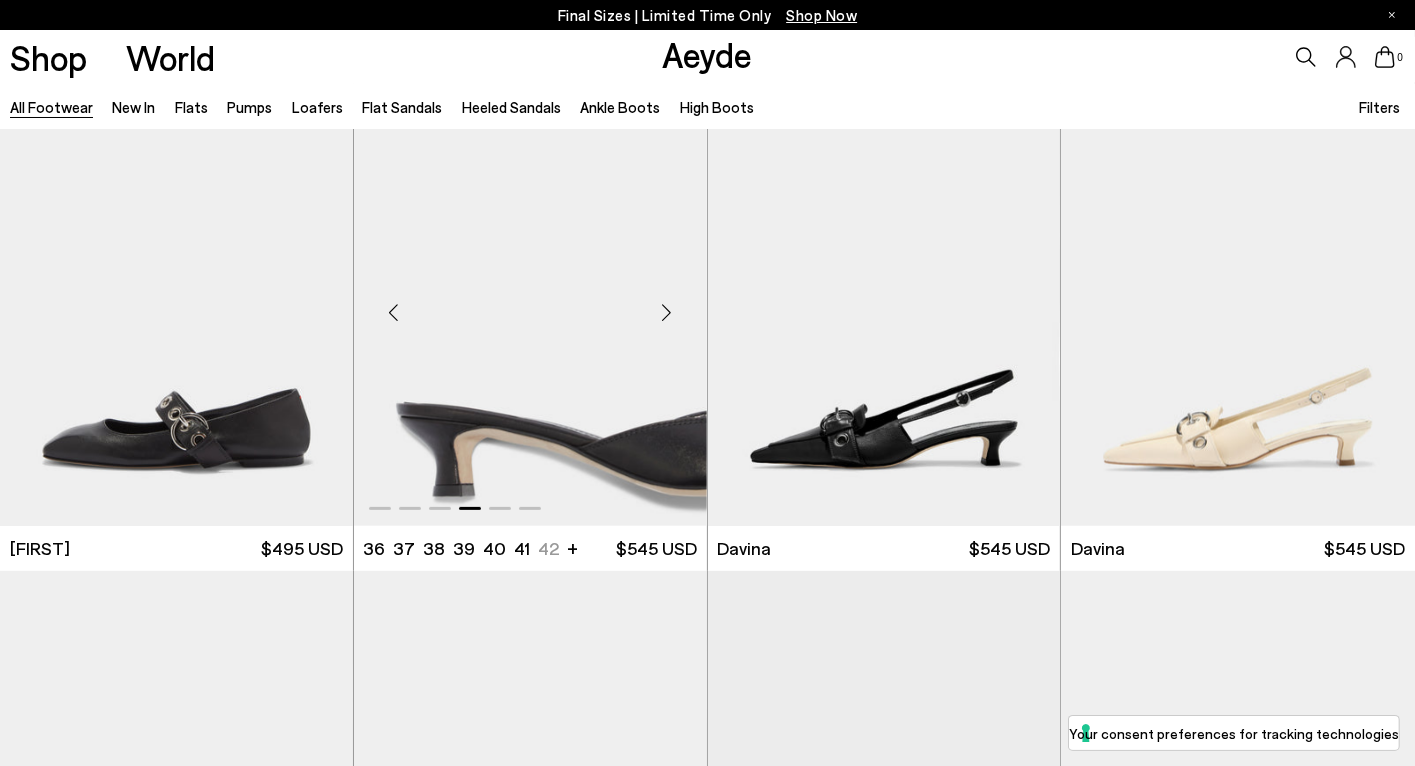 click at bounding box center (667, 312) 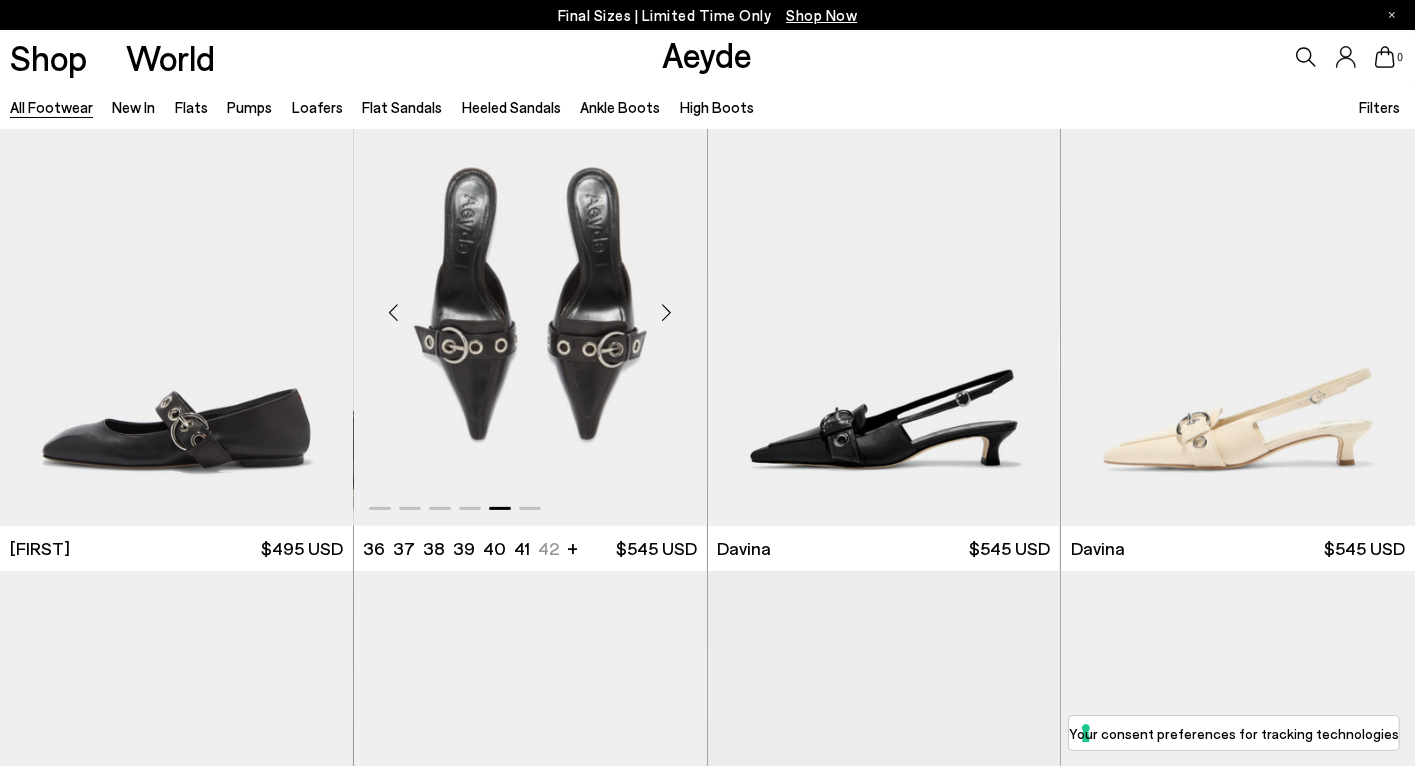 click at bounding box center [667, 312] 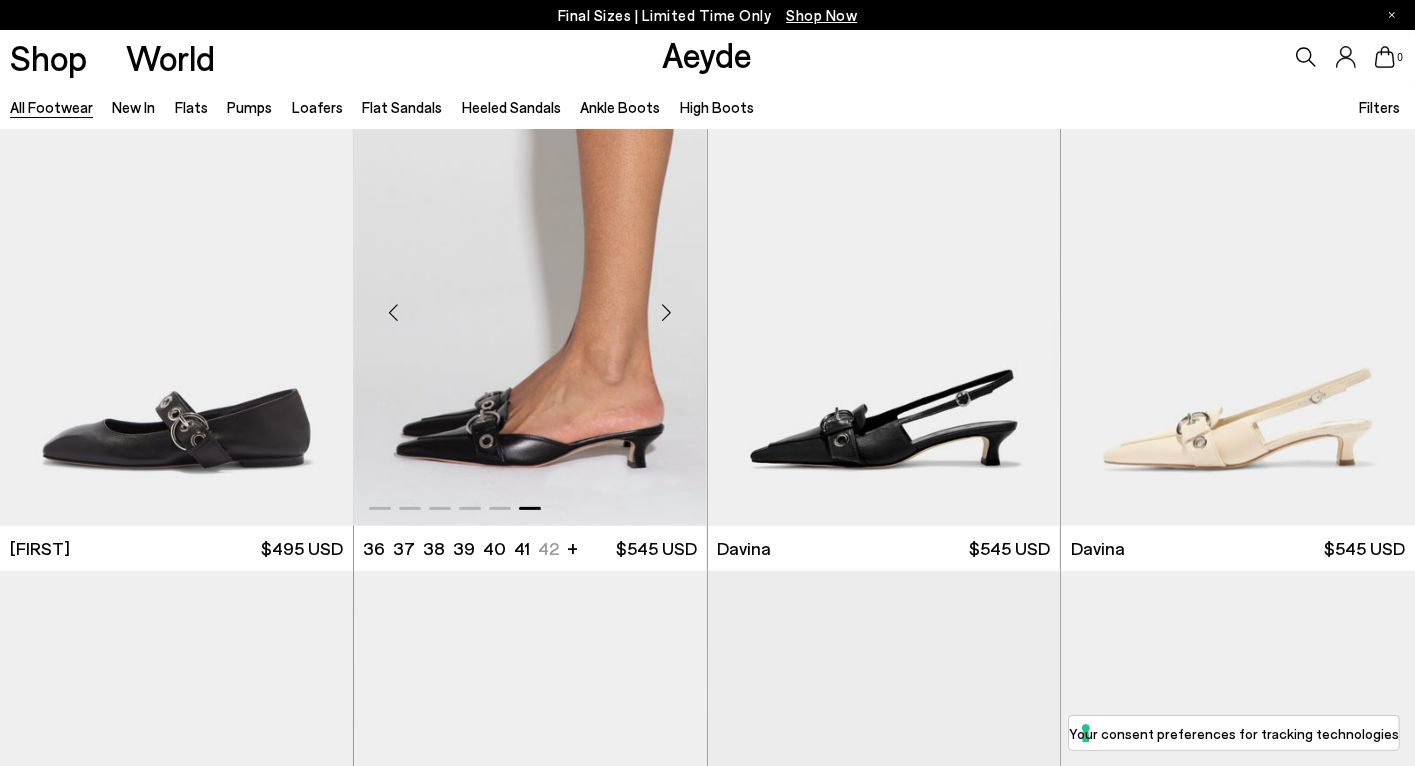 click at bounding box center [667, 312] 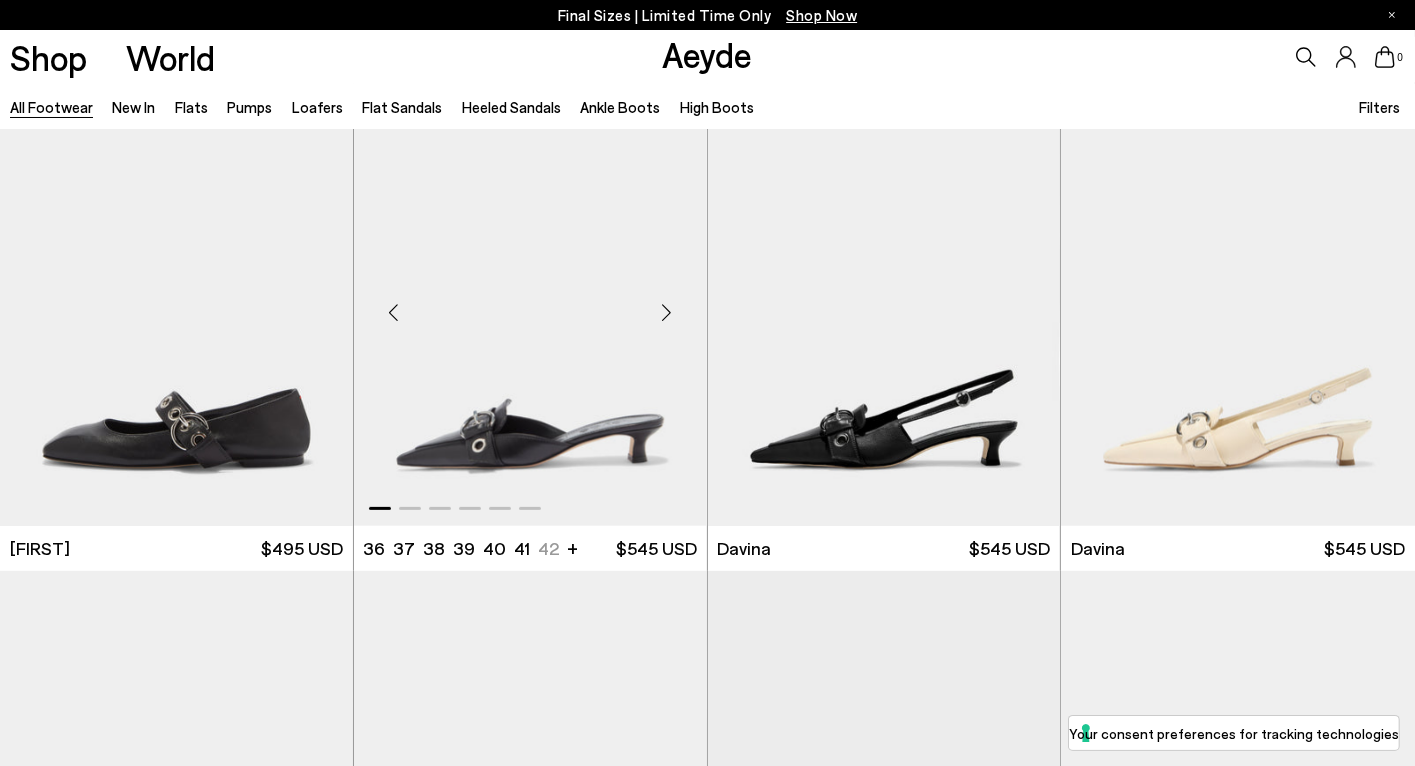 click at bounding box center [667, 312] 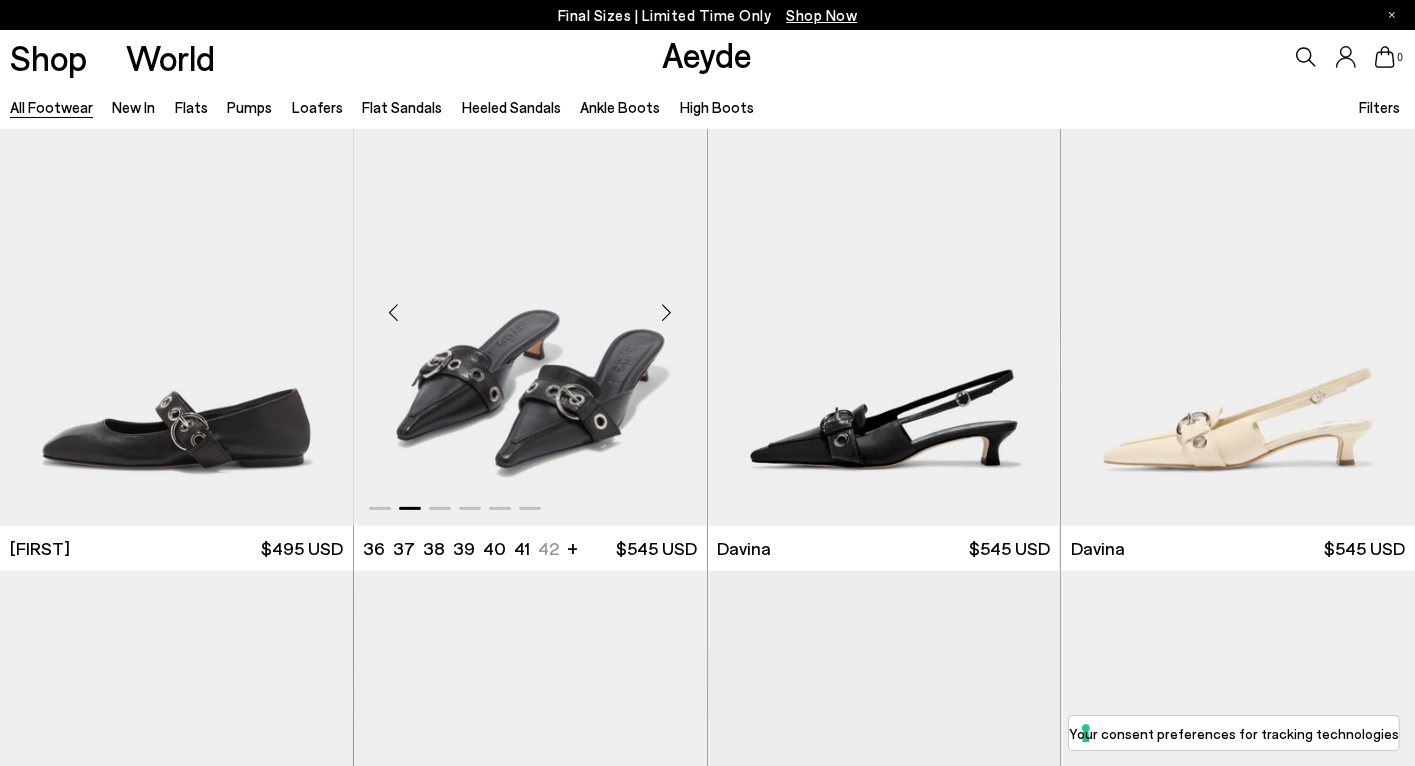click at bounding box center (667, 312) 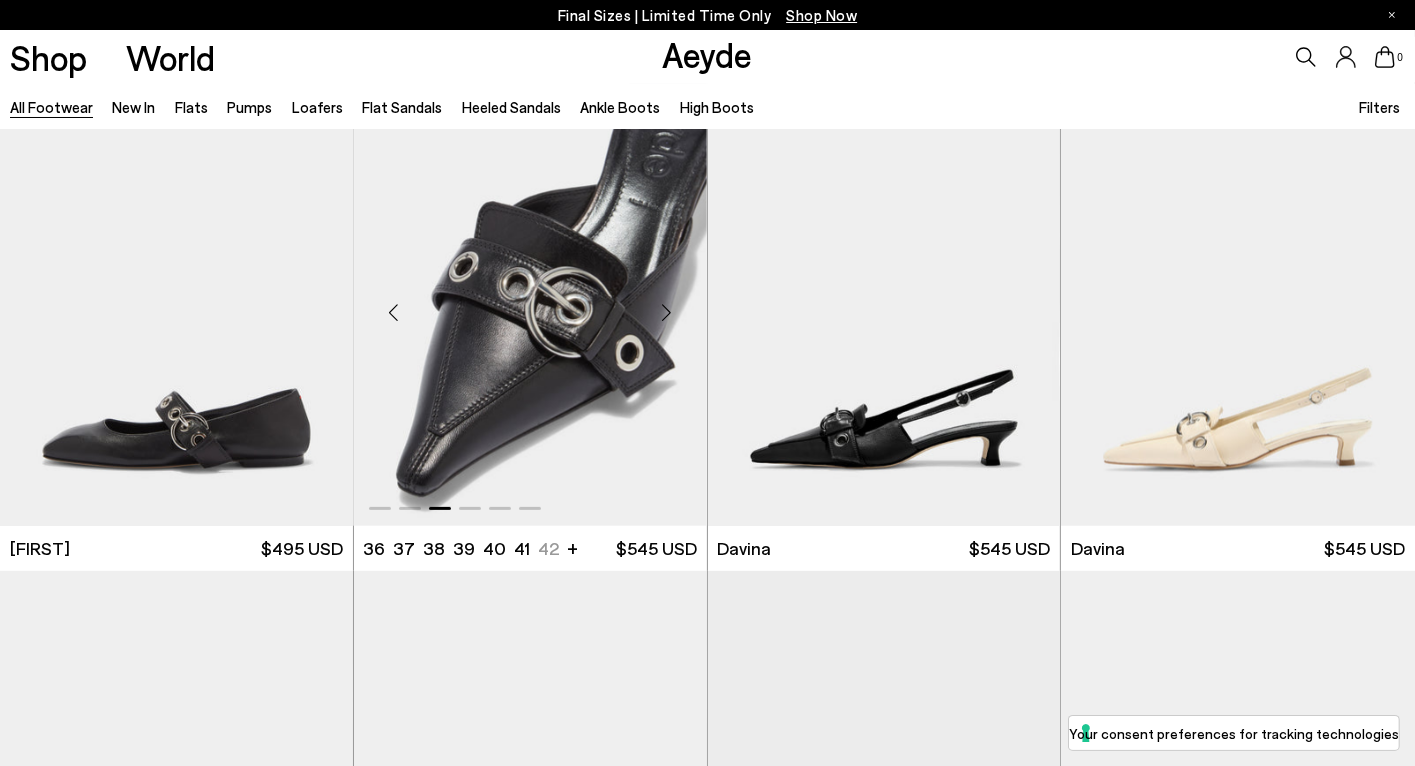 click at bounding box center (667, 312) 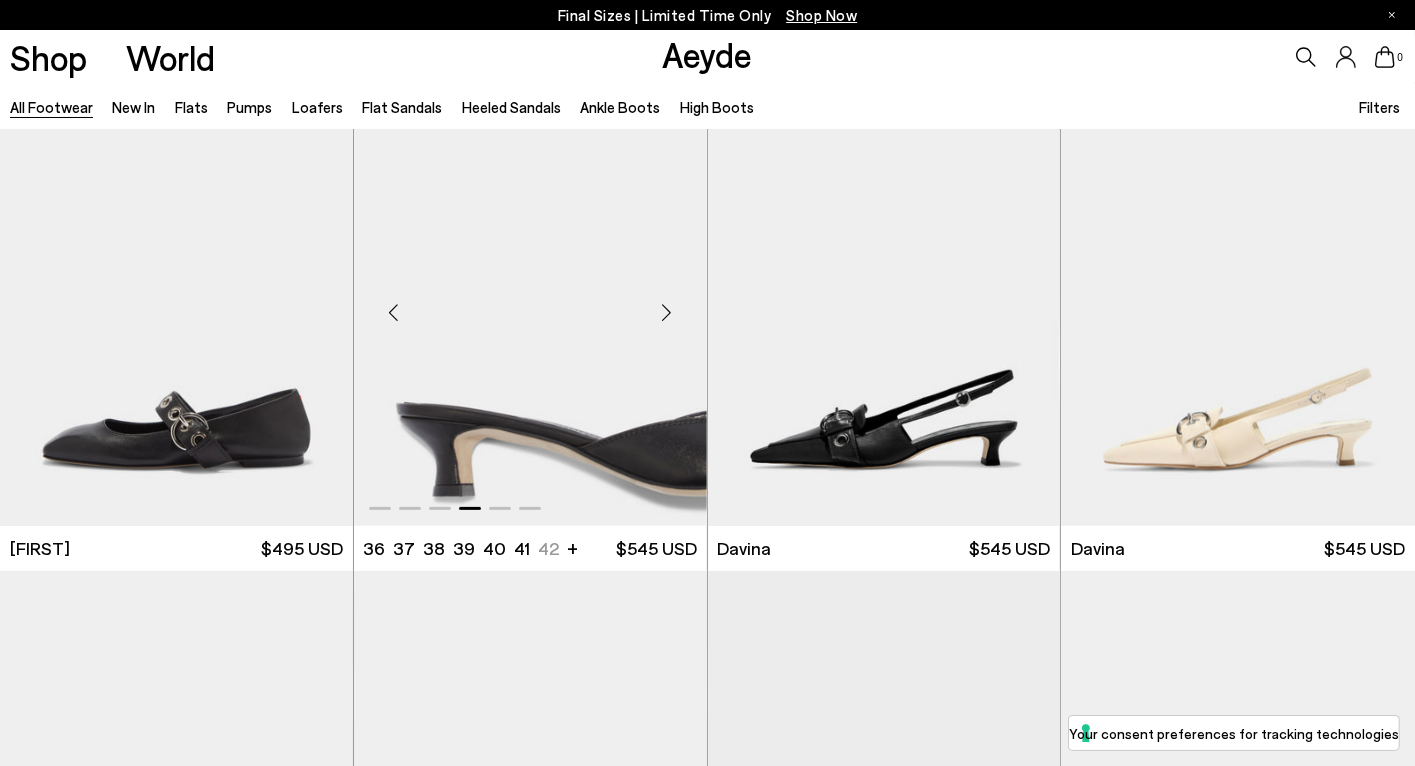 click at bounding box center [667, 312] 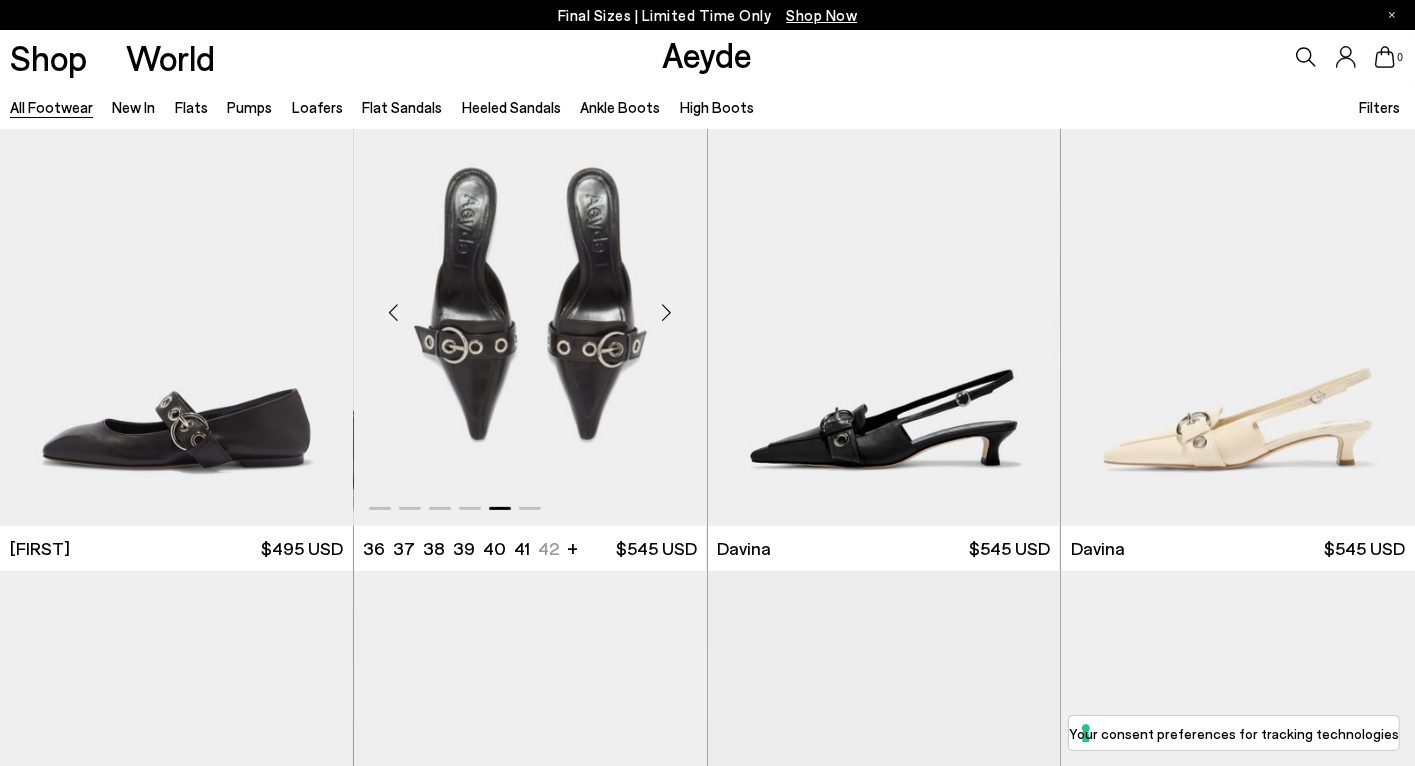 click at bounding box center [667, 312] 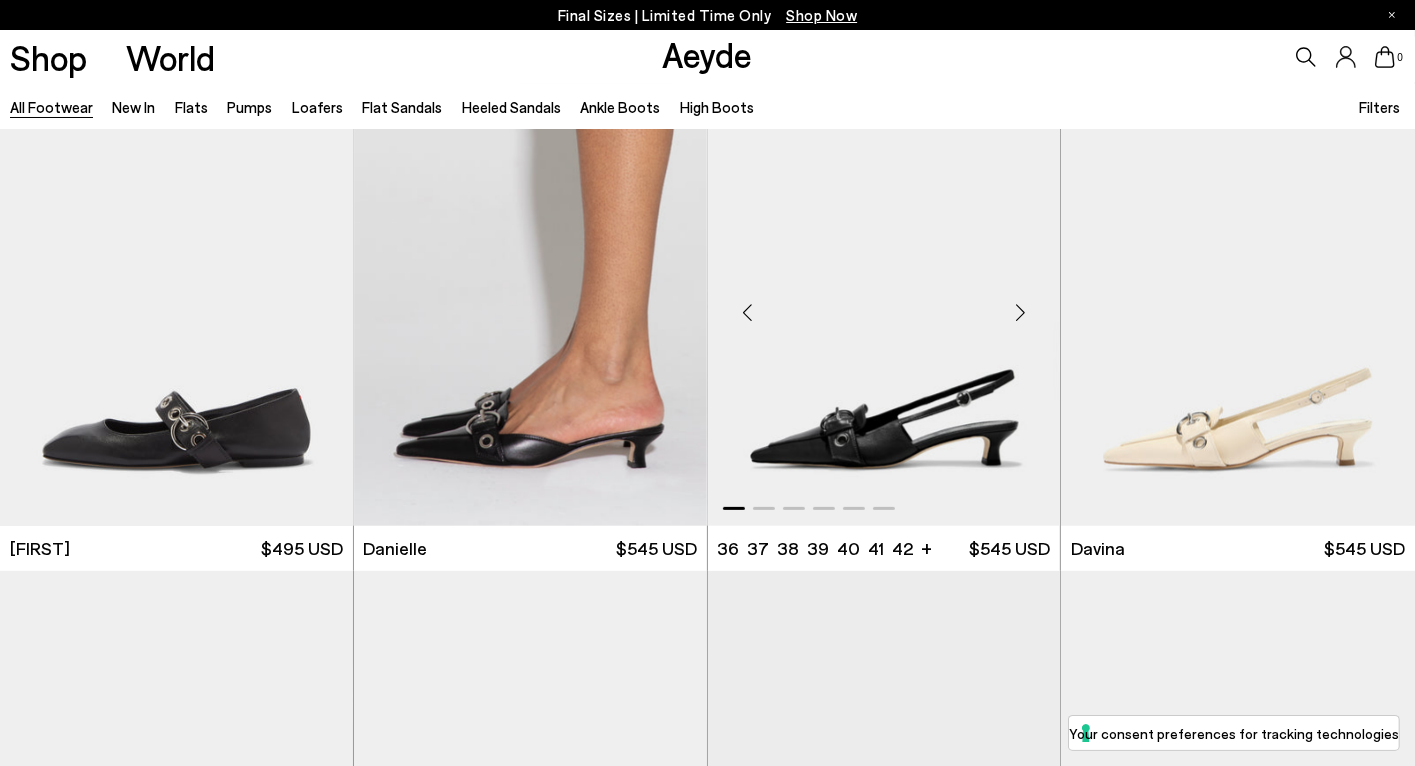click at bounding box center (1020, 312) 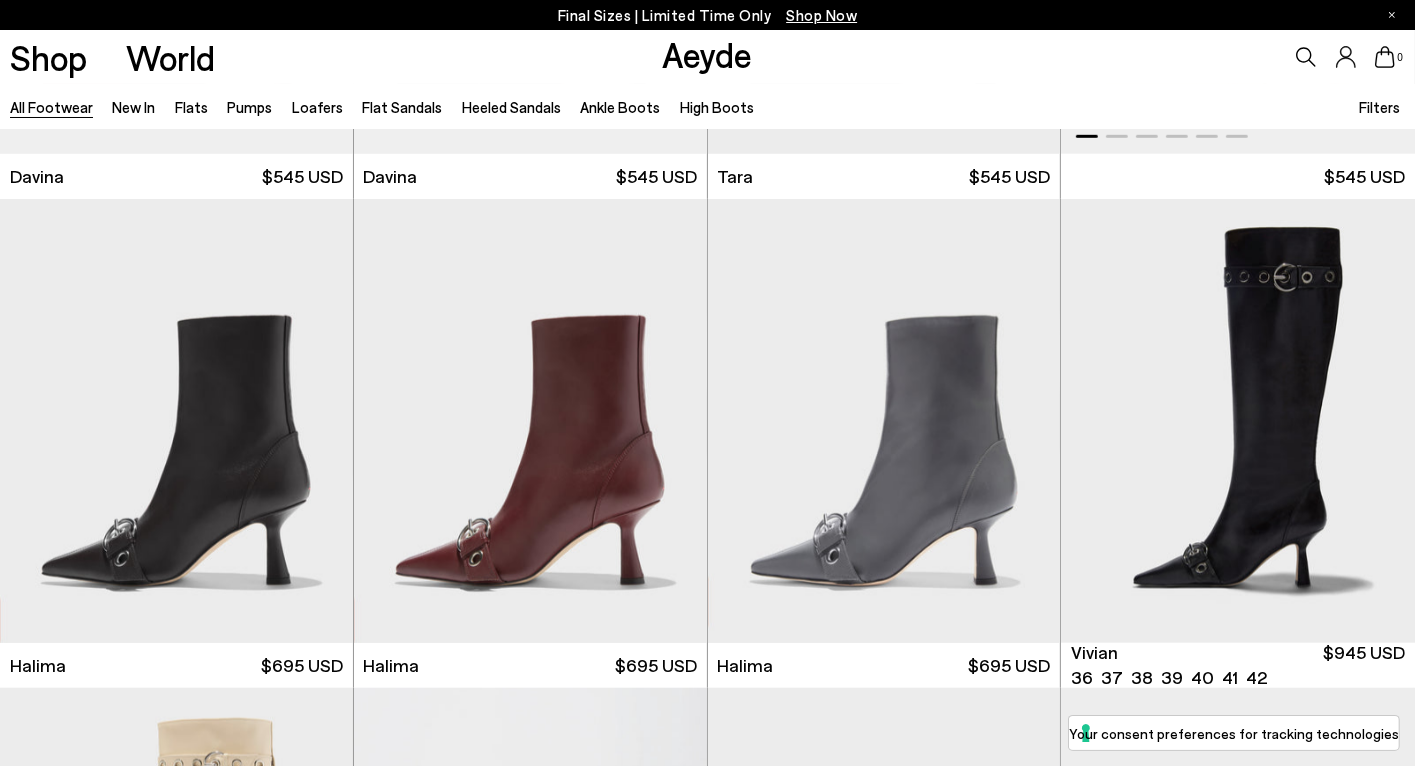 scroll, scrollTop: 8723, scrollLeft: 0, axis: vertical 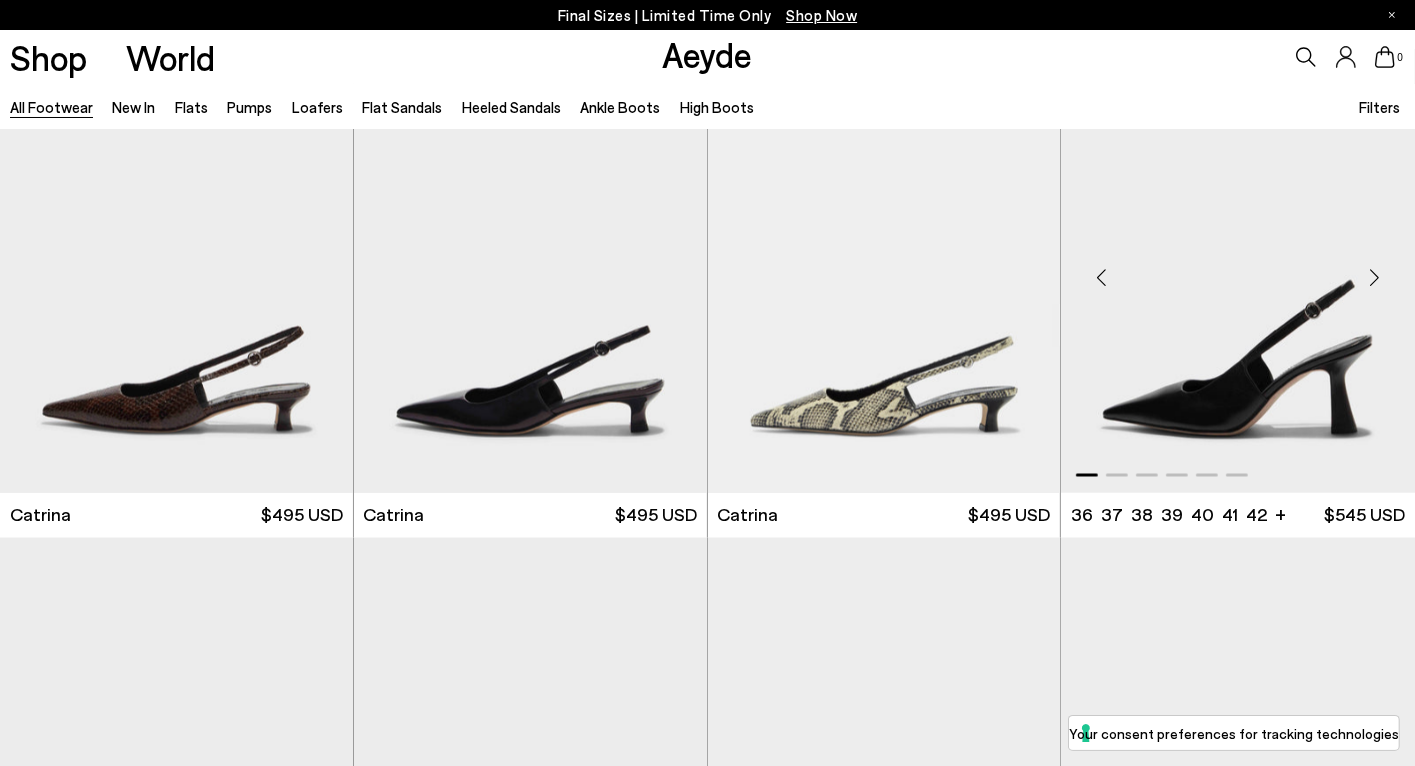 click at bounding box center (1375, 279) 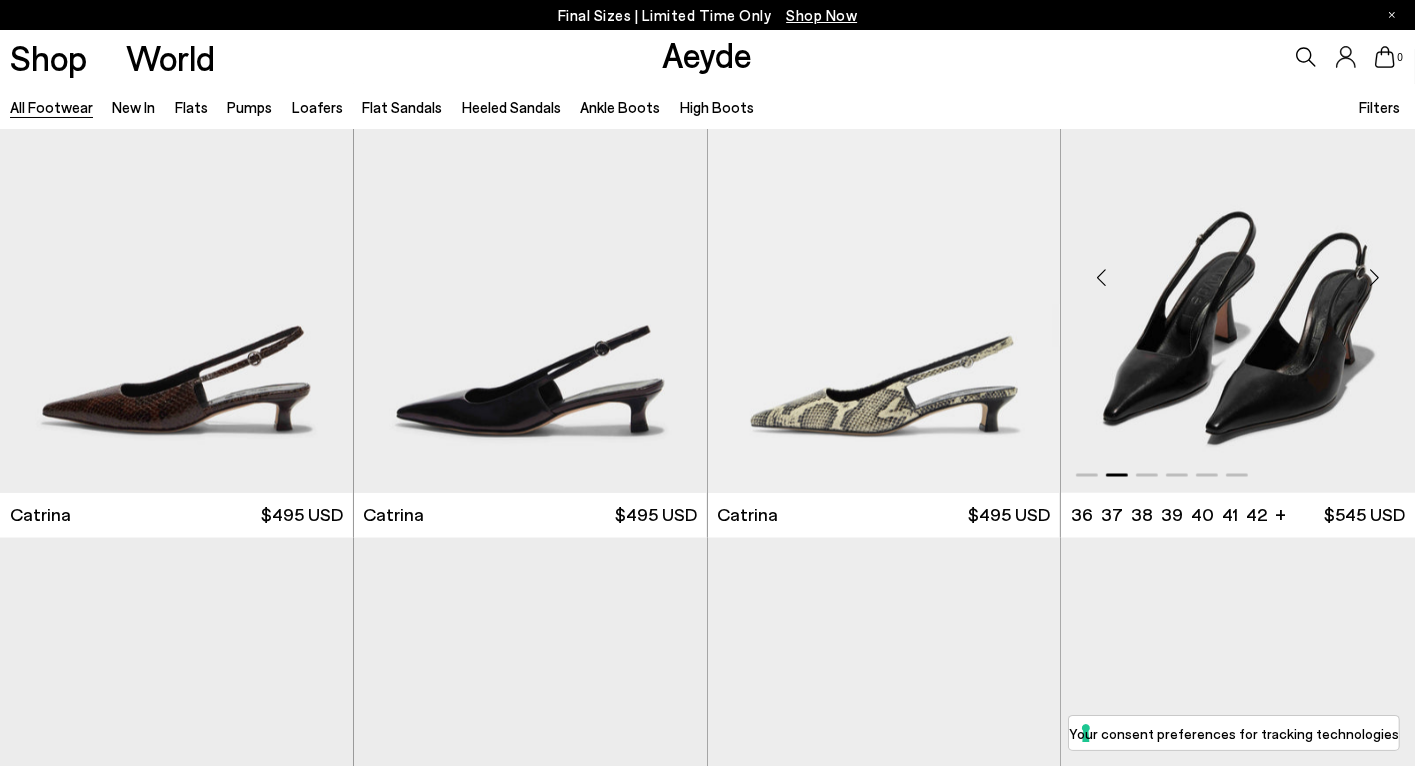 click at bounding box center (1375, 279) 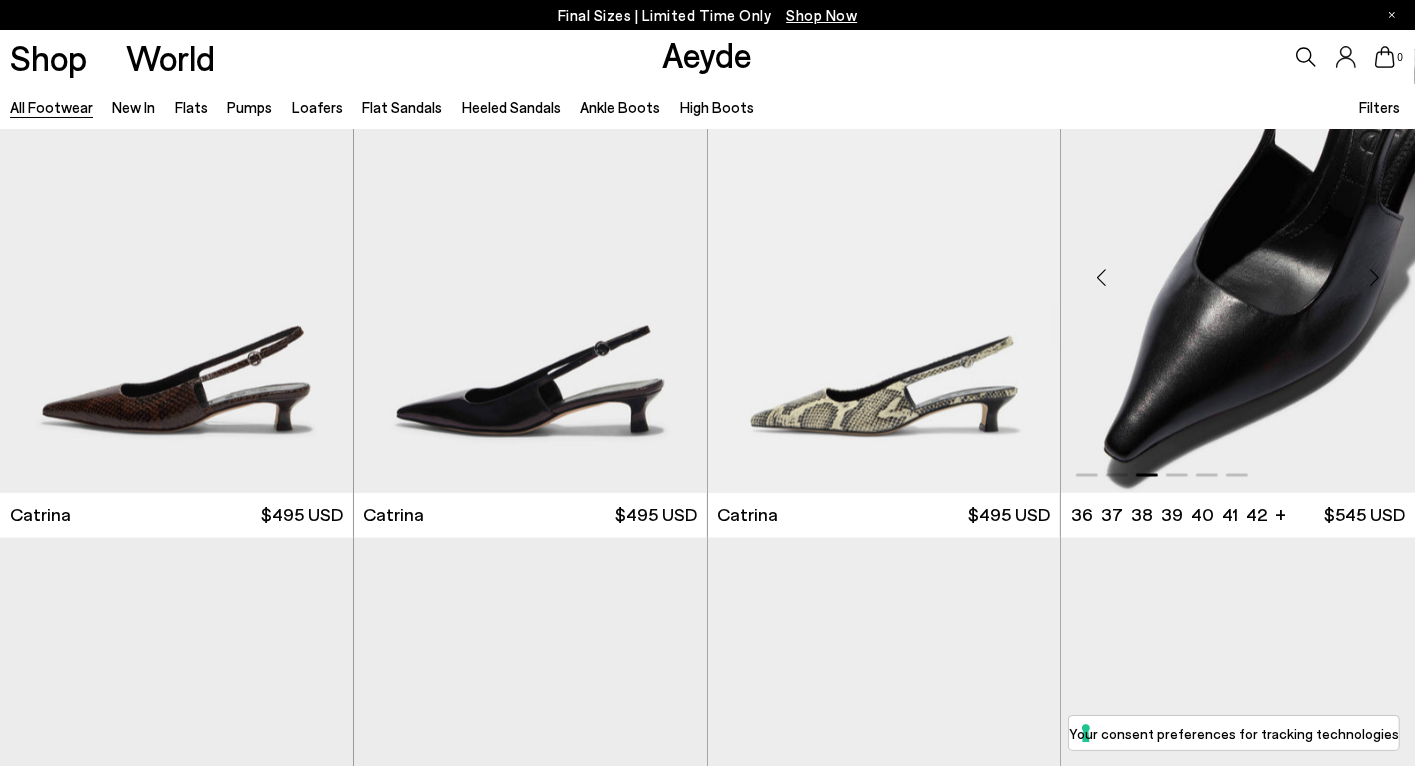 click at bounding box center (1375, 279) 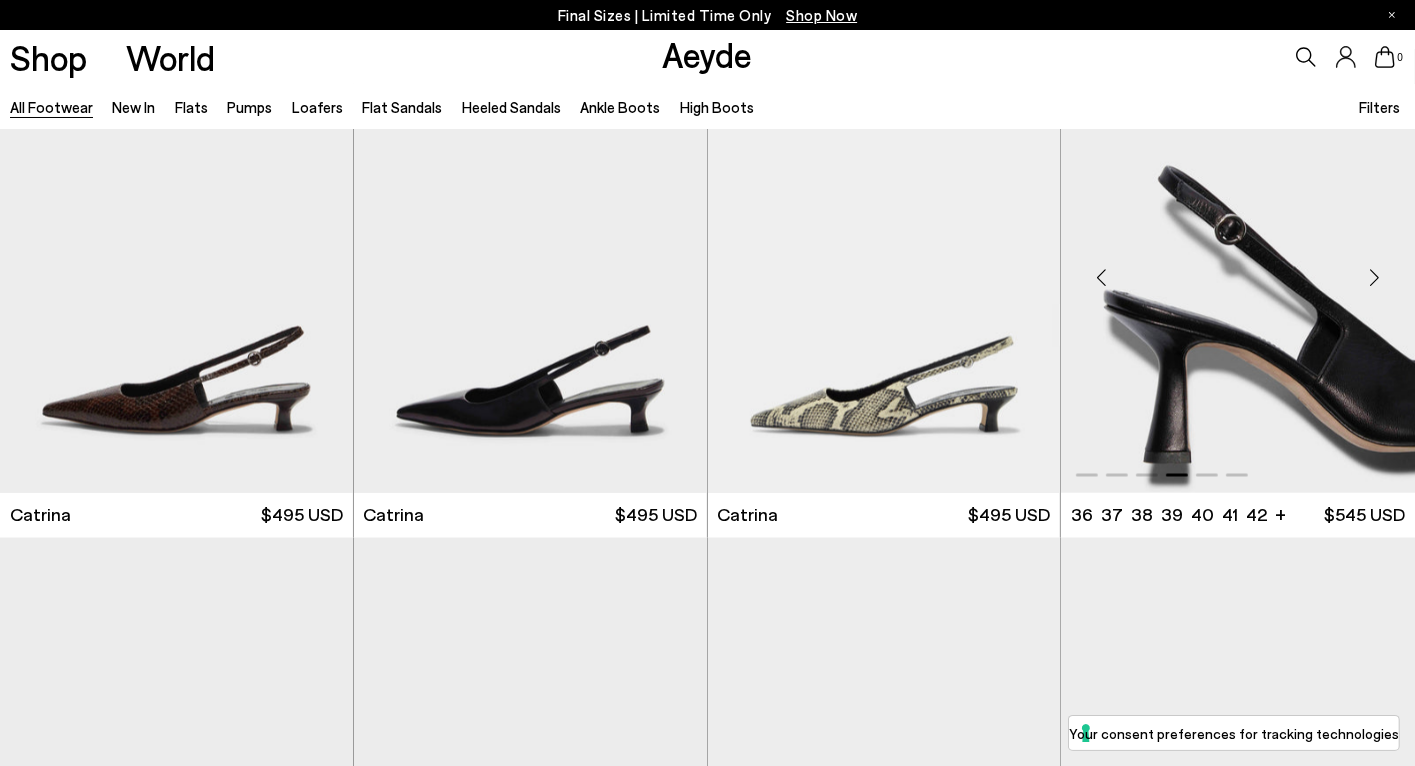 click at bounding box center [1375, 279] 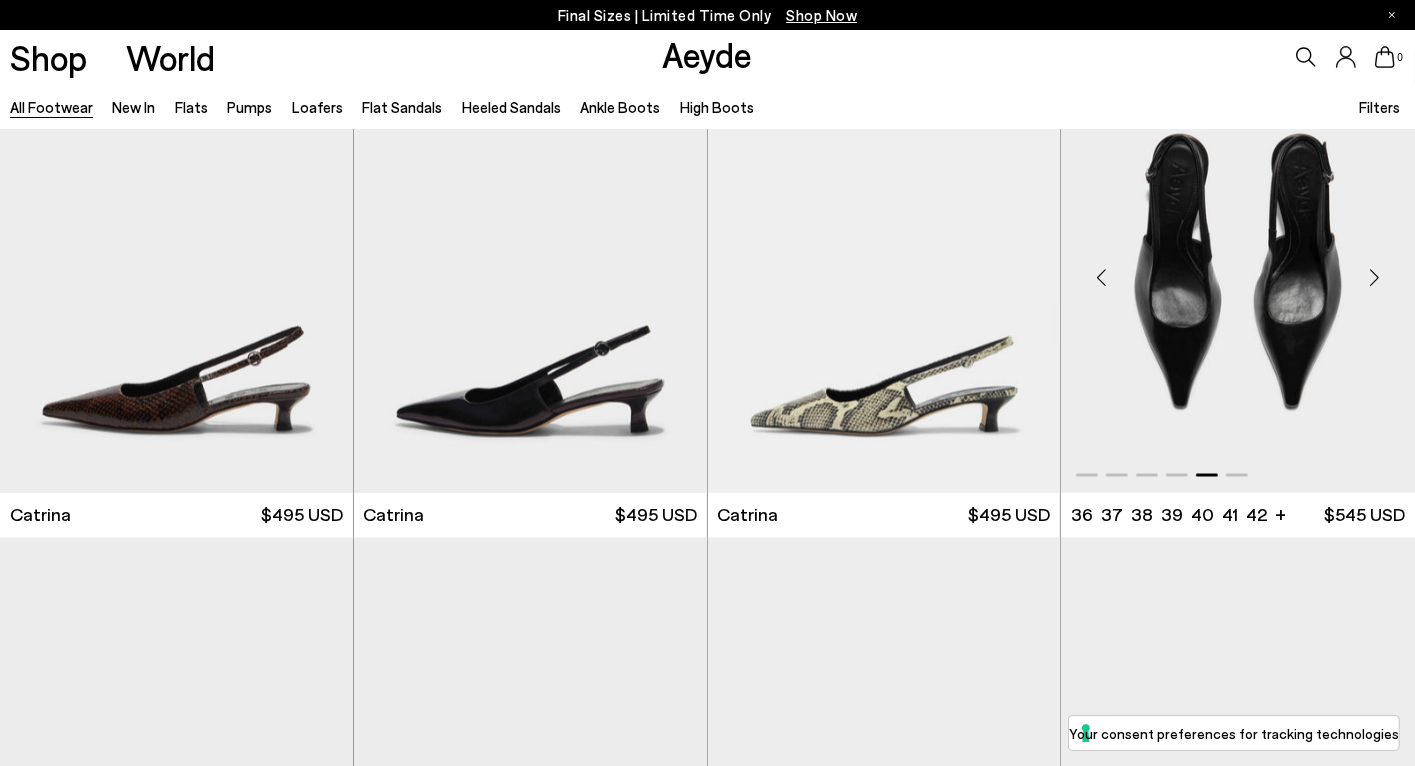 click at bounding box center [1375, 279] 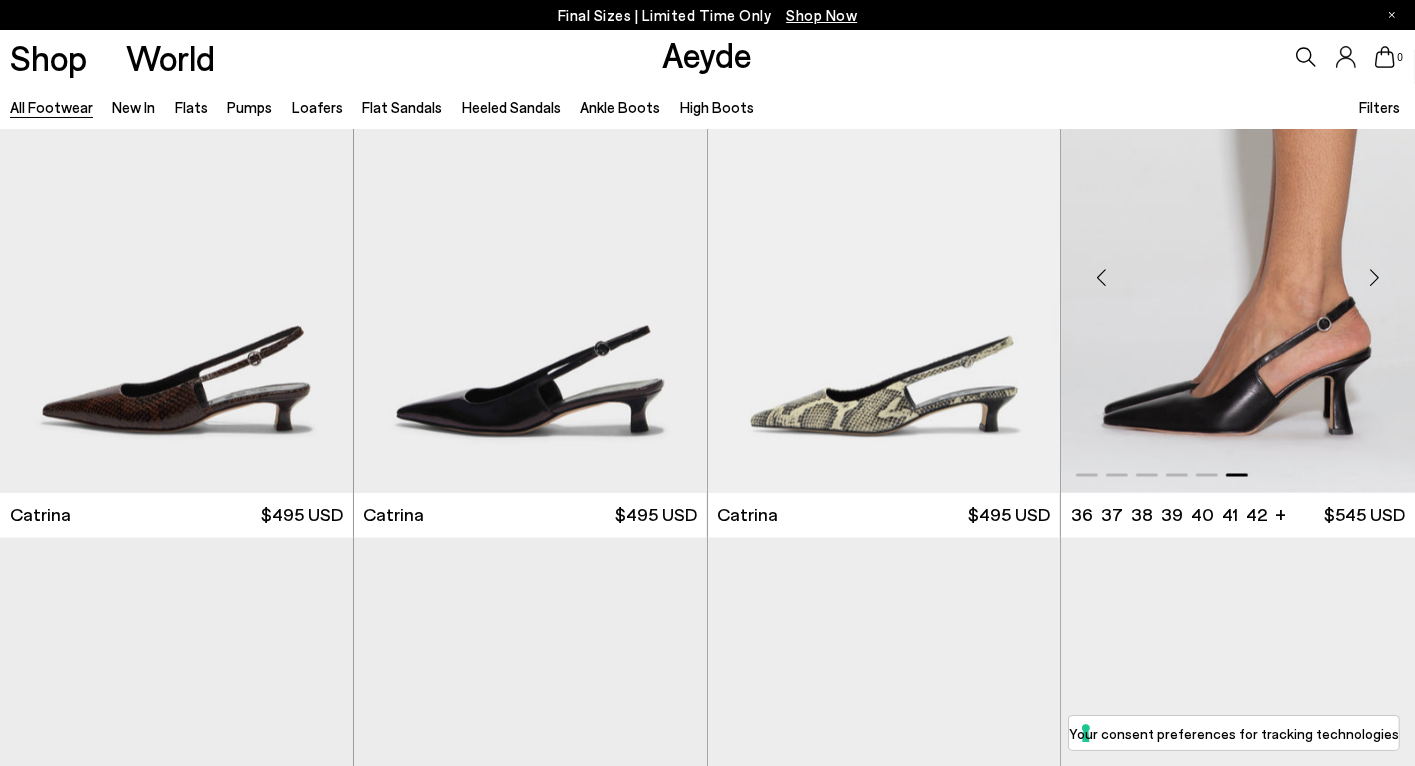 click at bounding box center [1375, 279] 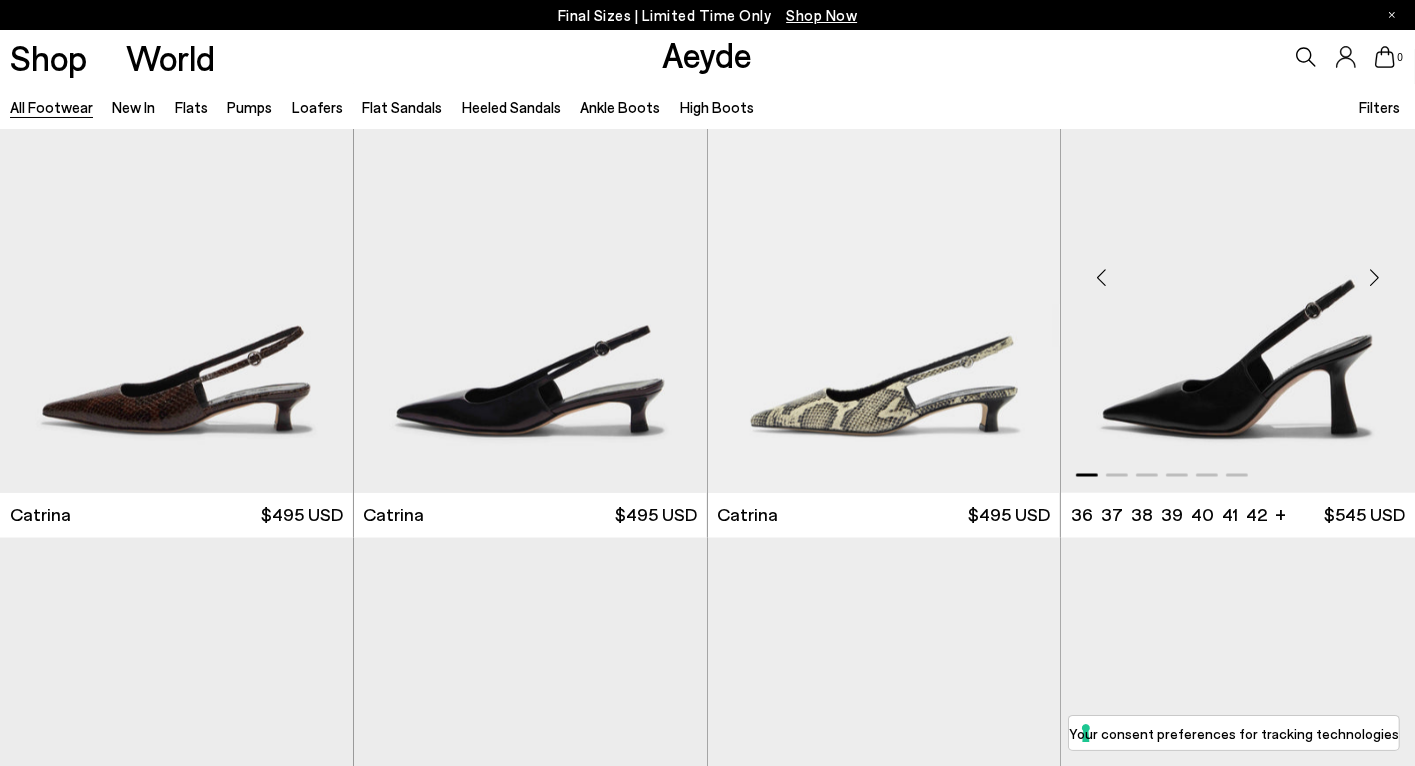 click at bounding box center (1375, 279) 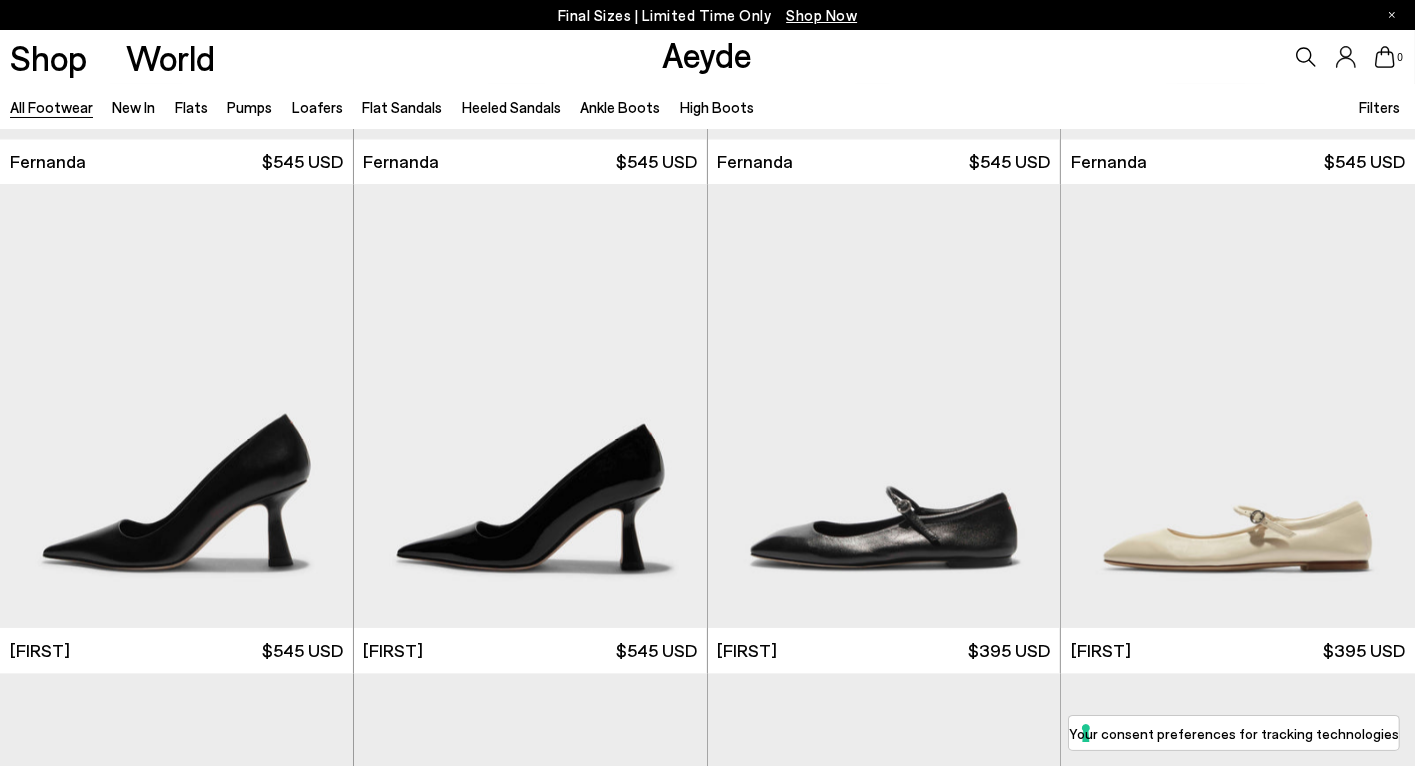 scroll, scrollTop: 11183, scrollLeft: 0, axis: vertical 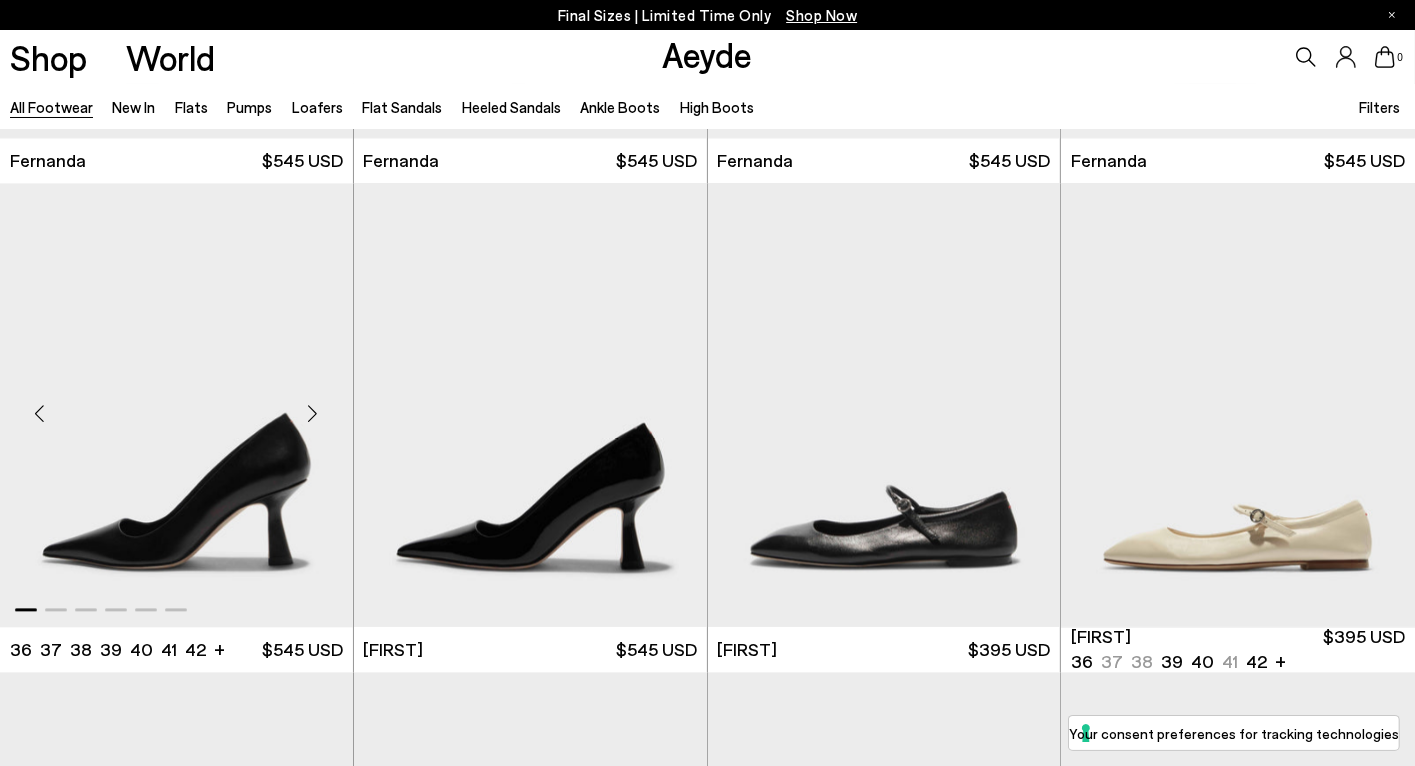 click at bounding box center [313, 413] 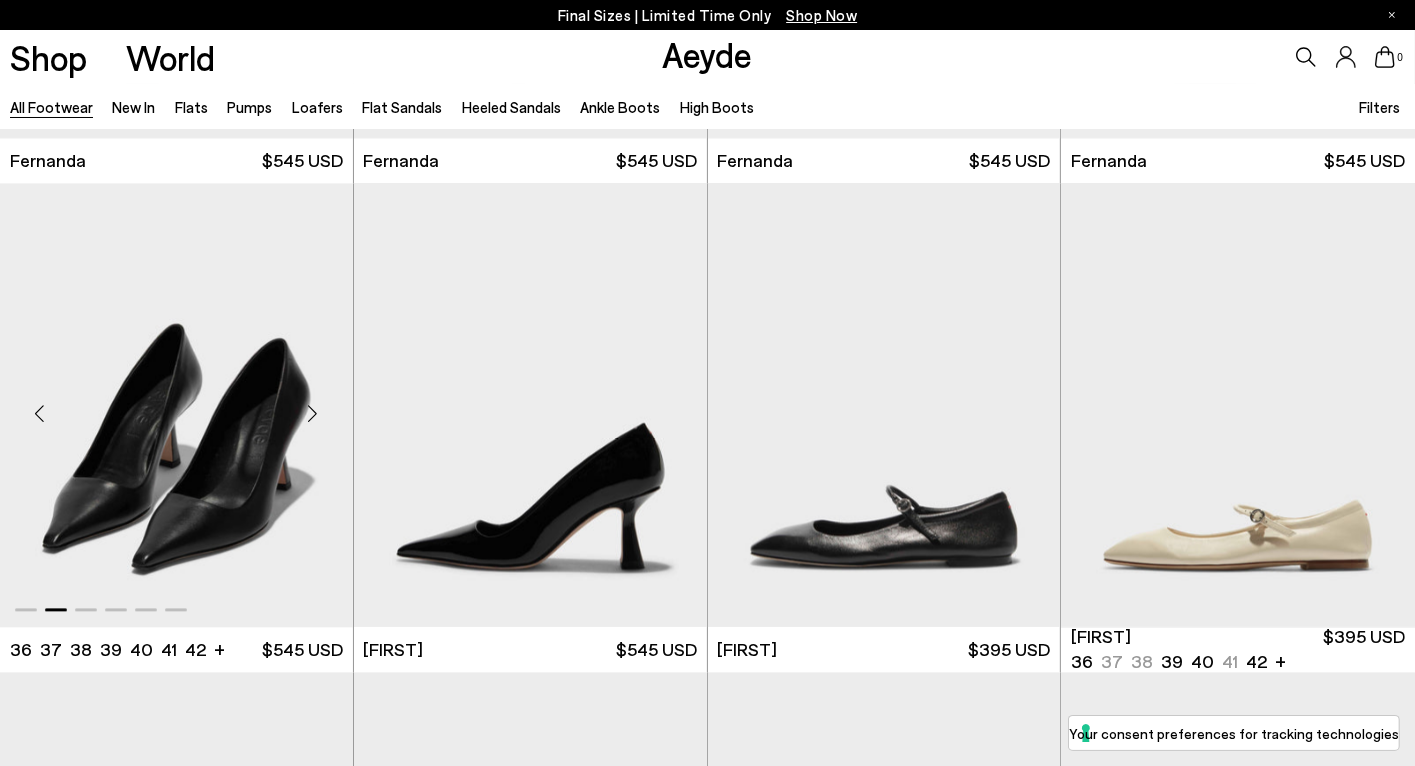 click at bounding box center [313, 413] 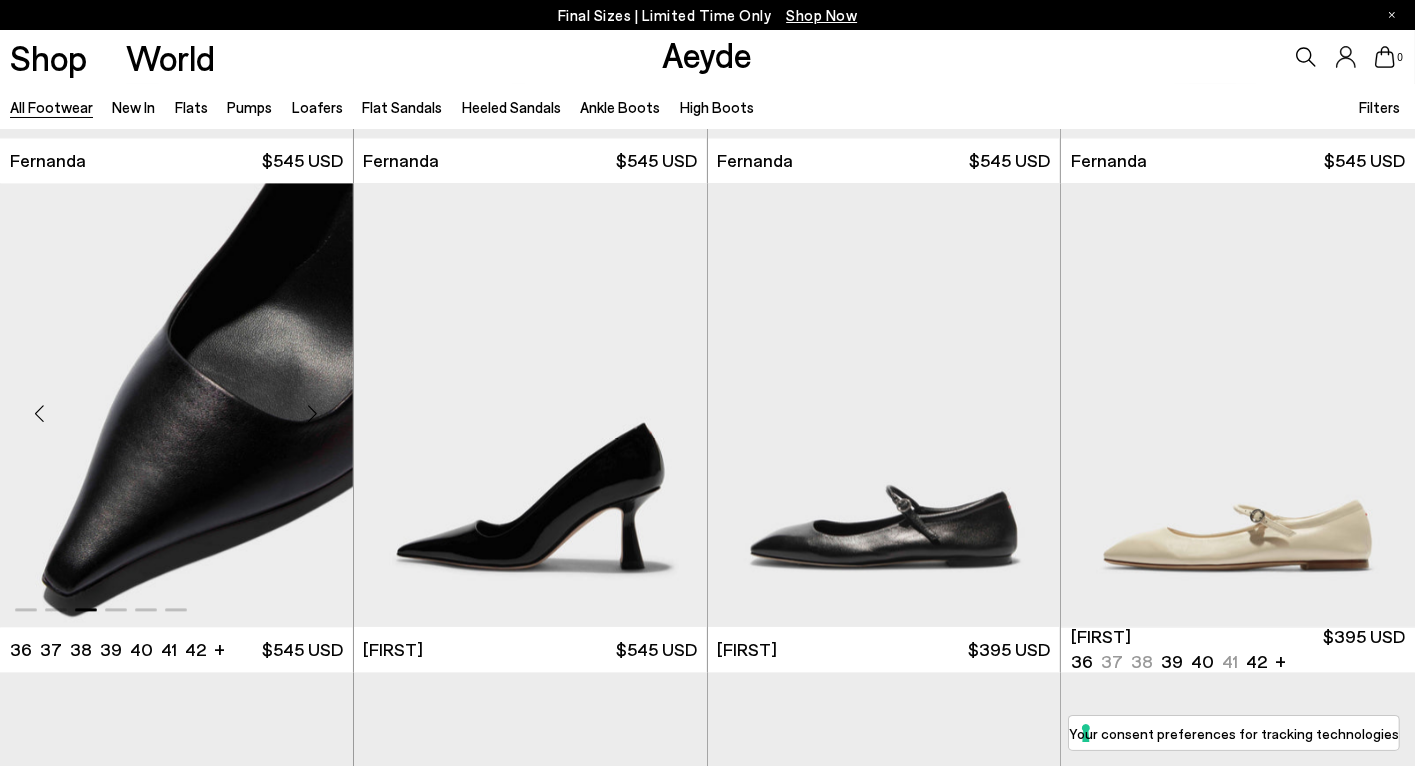 click at bounding box center (313, 413) 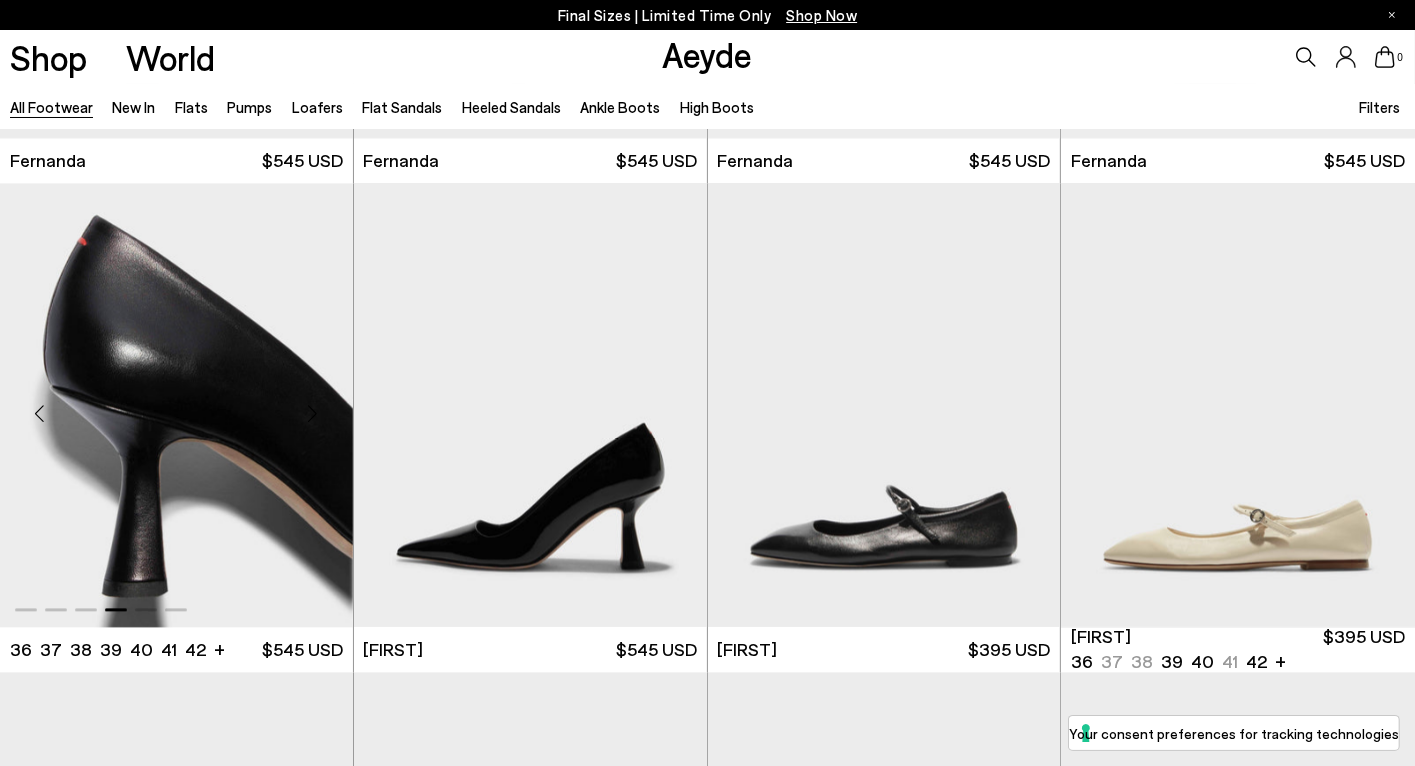 click at bounding box center (313, 413) 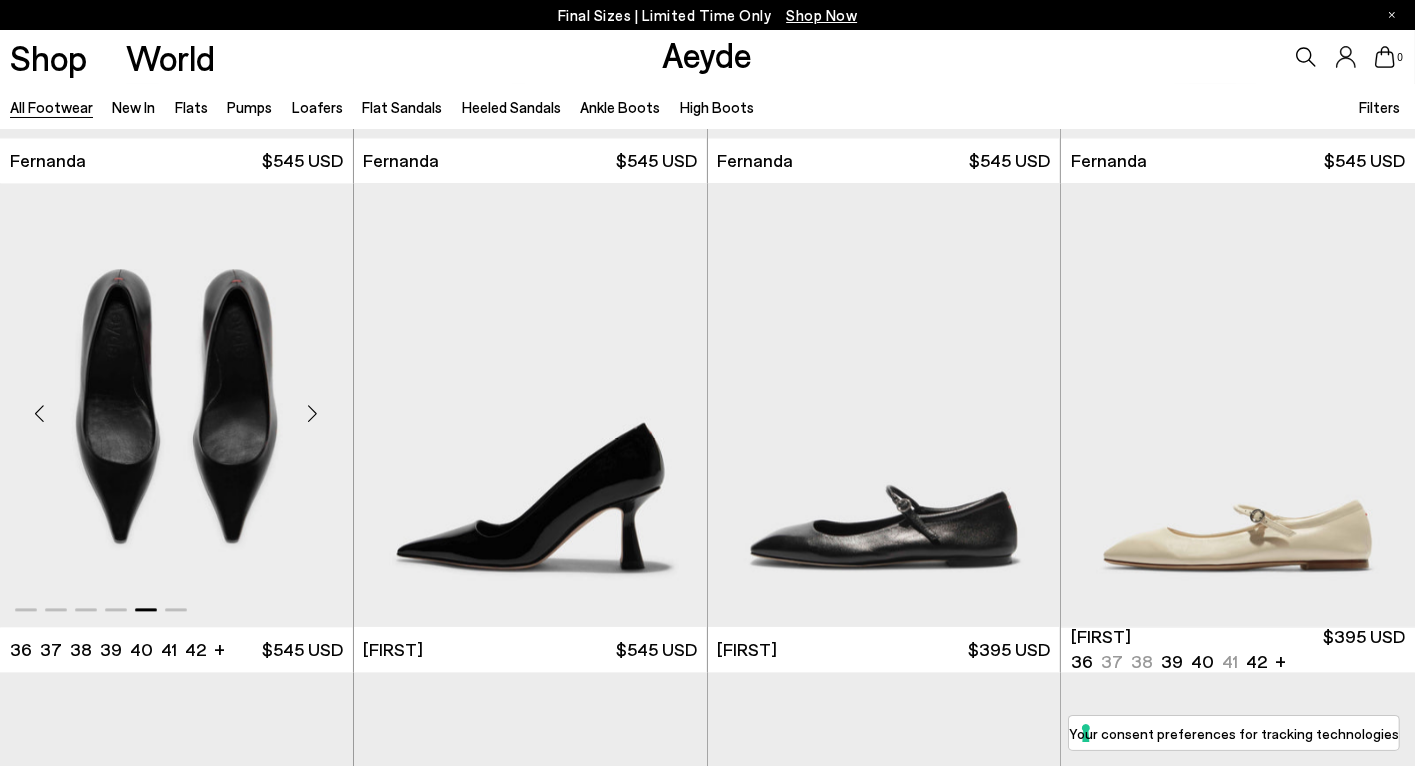 click at bounding box center [313, 413] 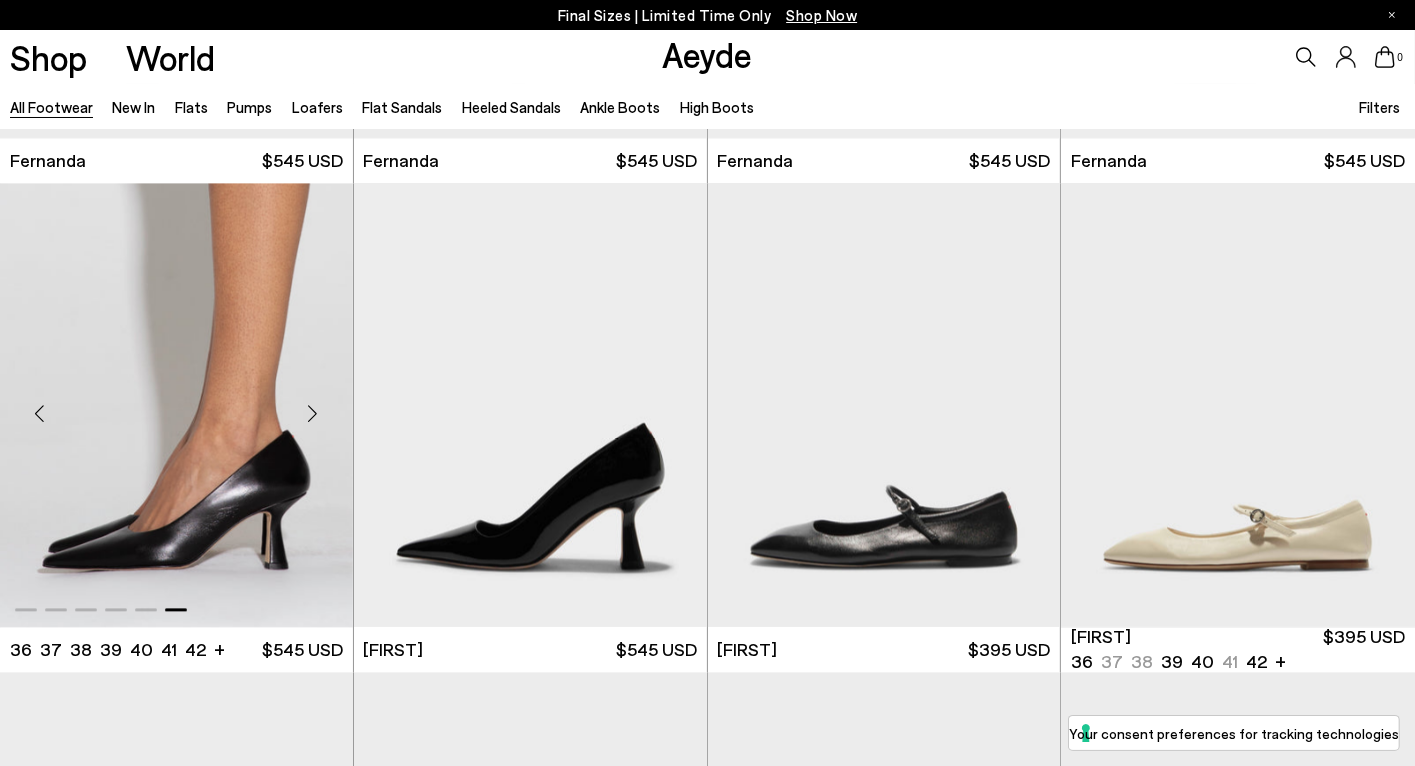 click at bounding box center [313, 413] 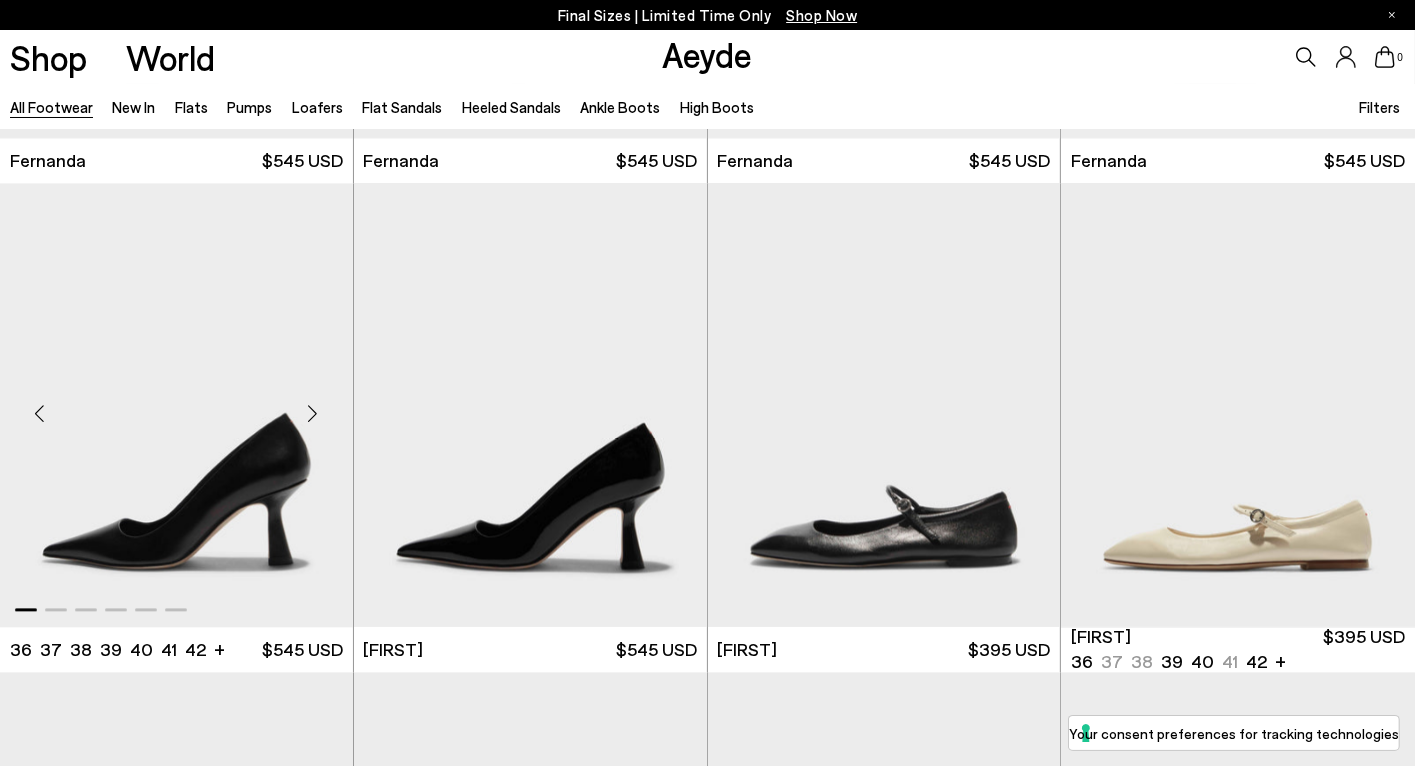 click at bounding box center (313, 413) 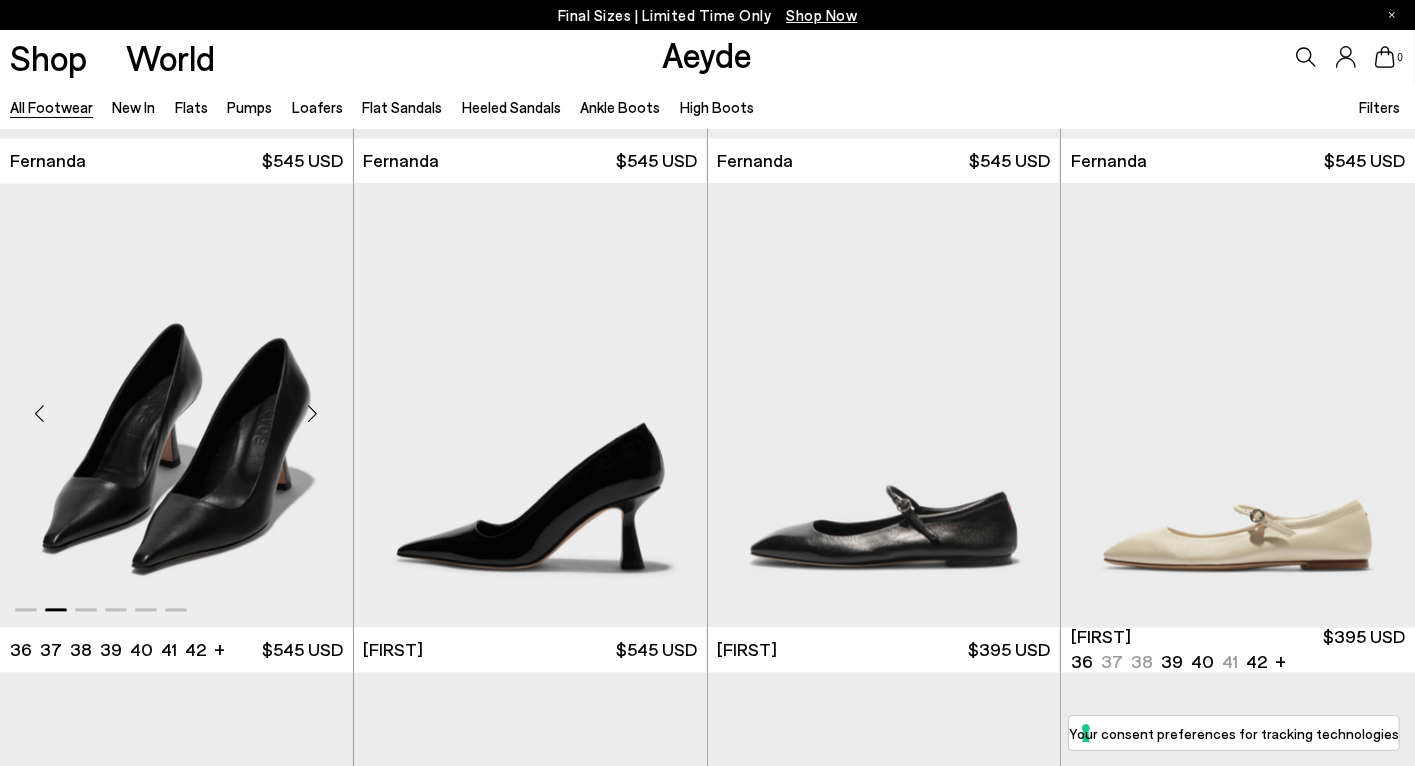 scroll, scrollTop: 11696, scrollLeft: 0, axis: vertical 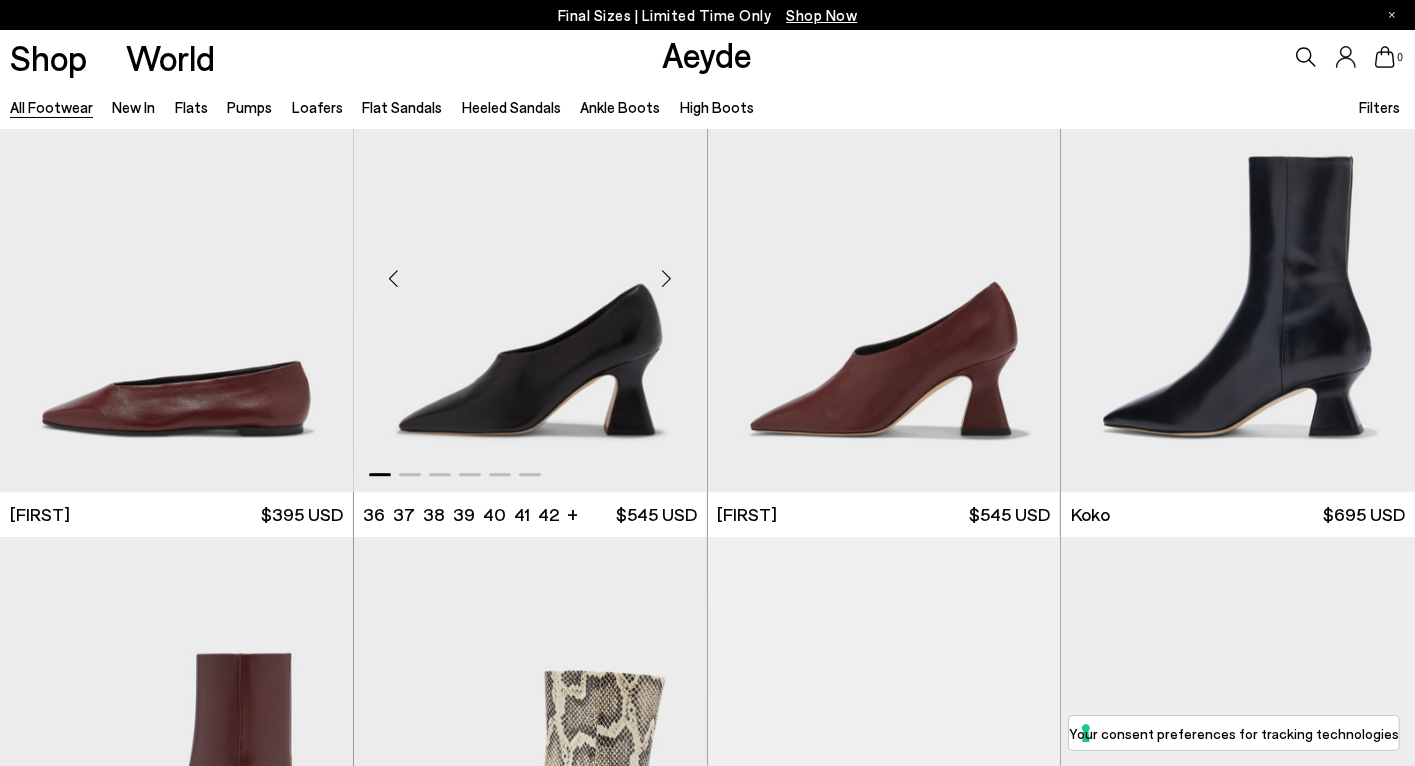 click at bounding box center (667, 279) 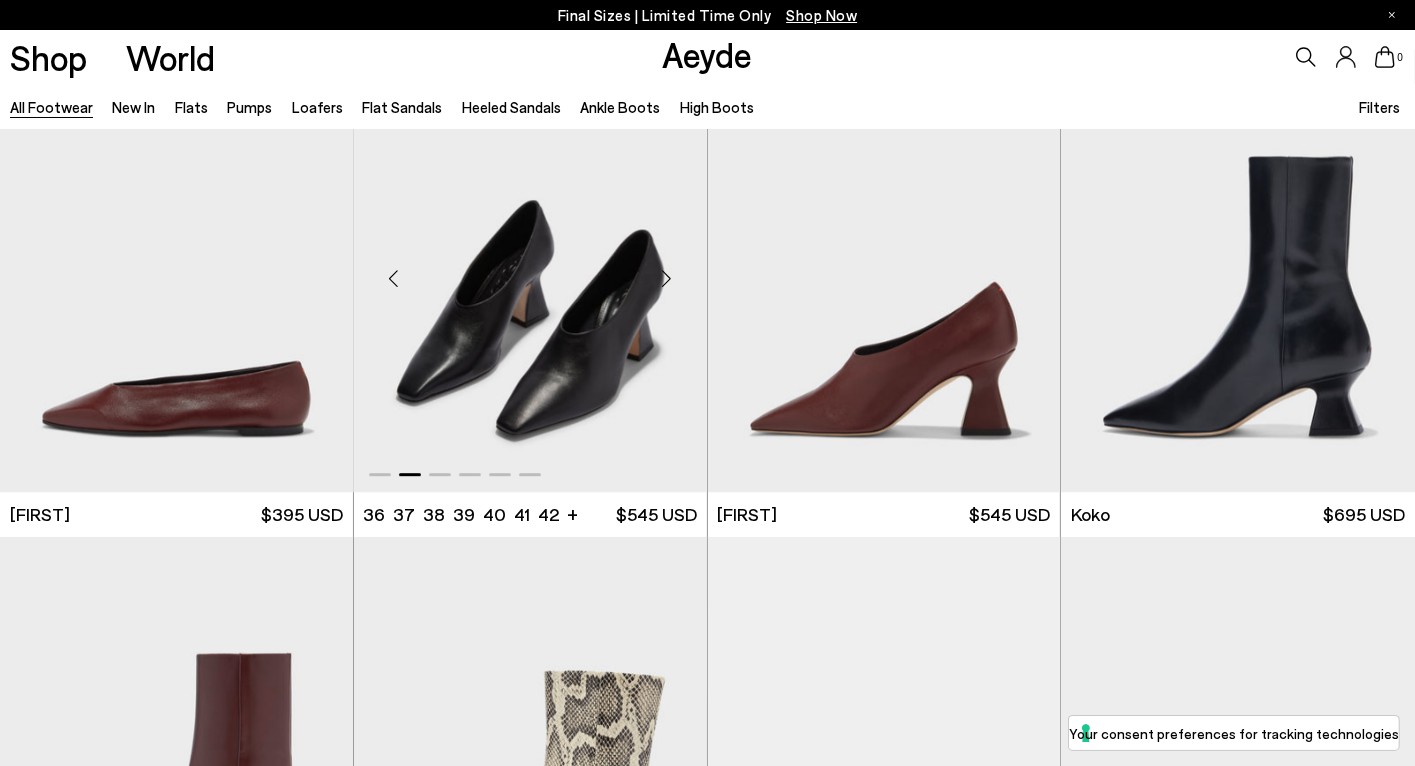 click at bounding box center [667, 279] 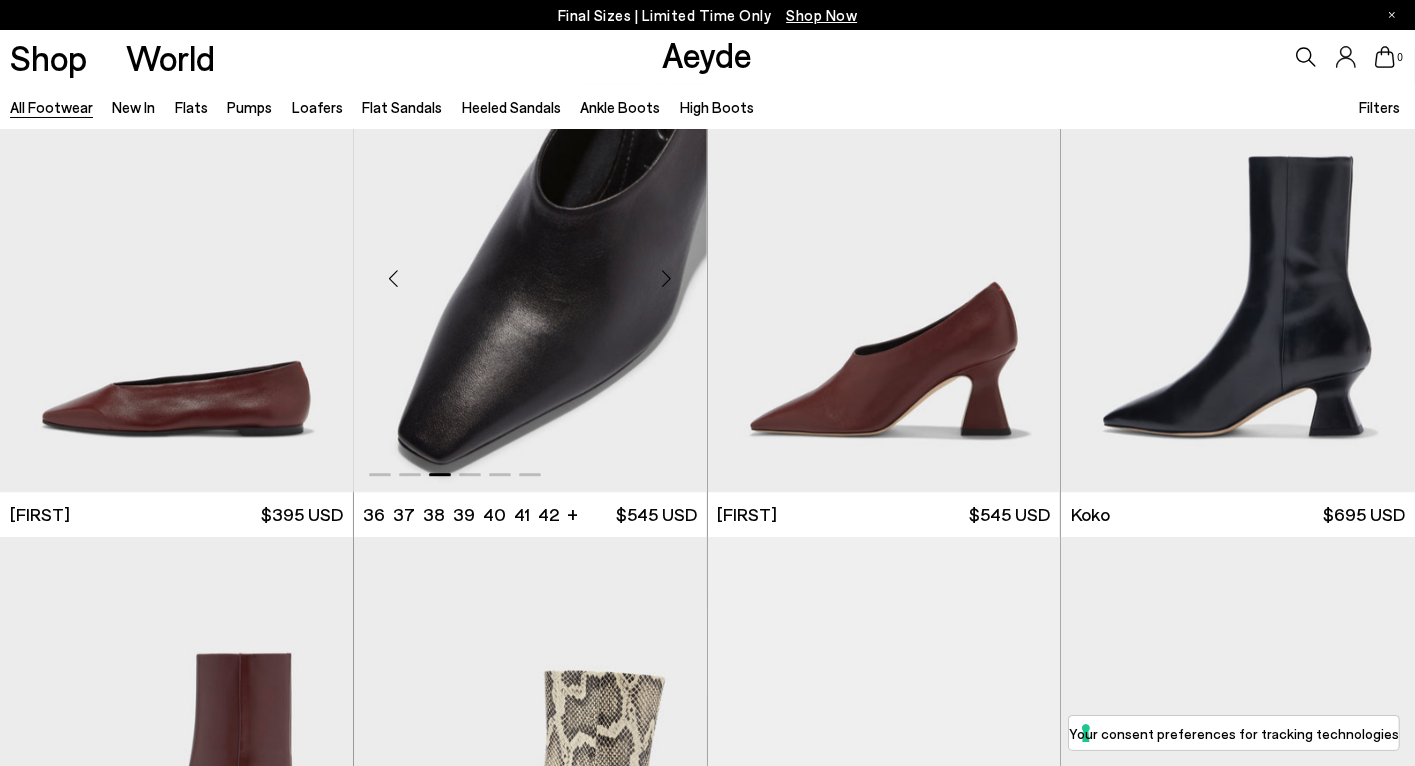 click at bounding box center [667, 279] 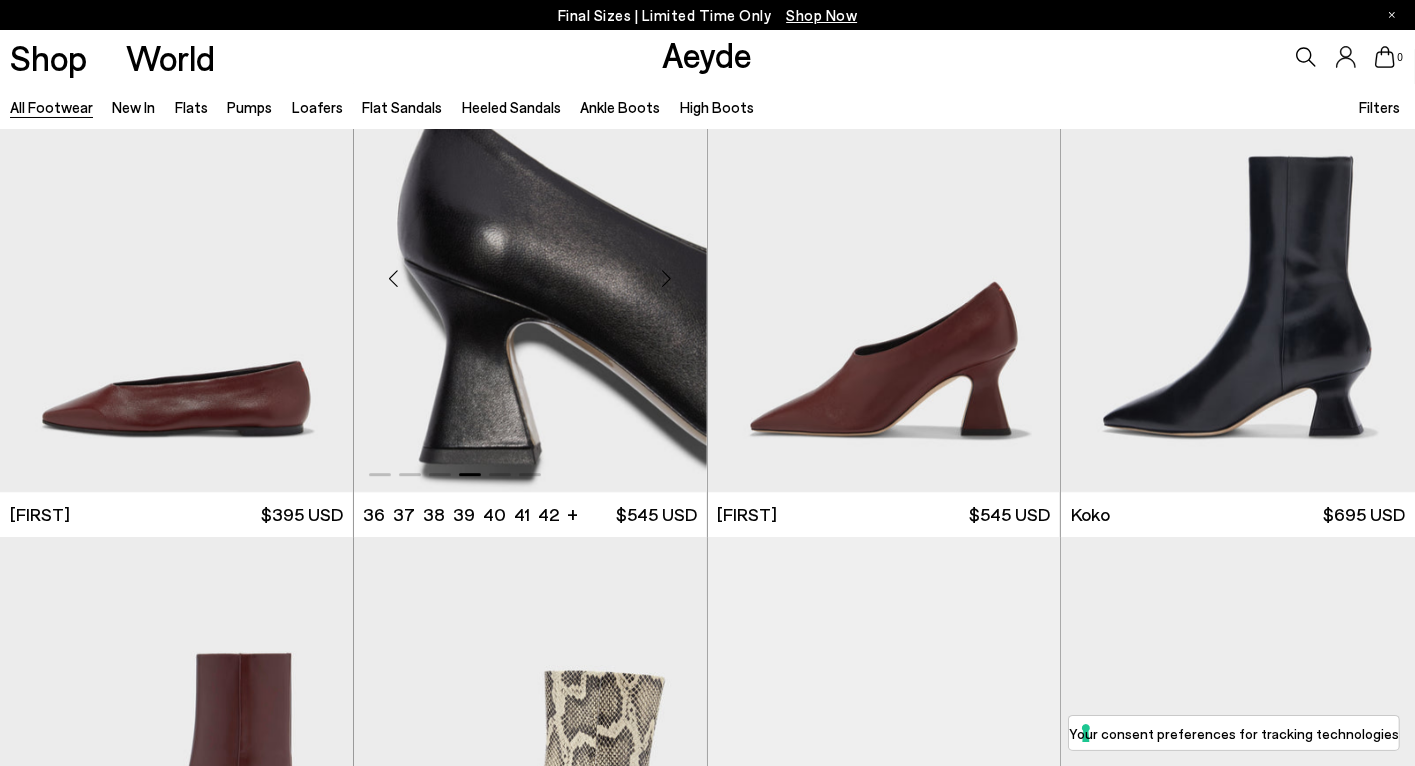 click at bounding box center (667, 279) 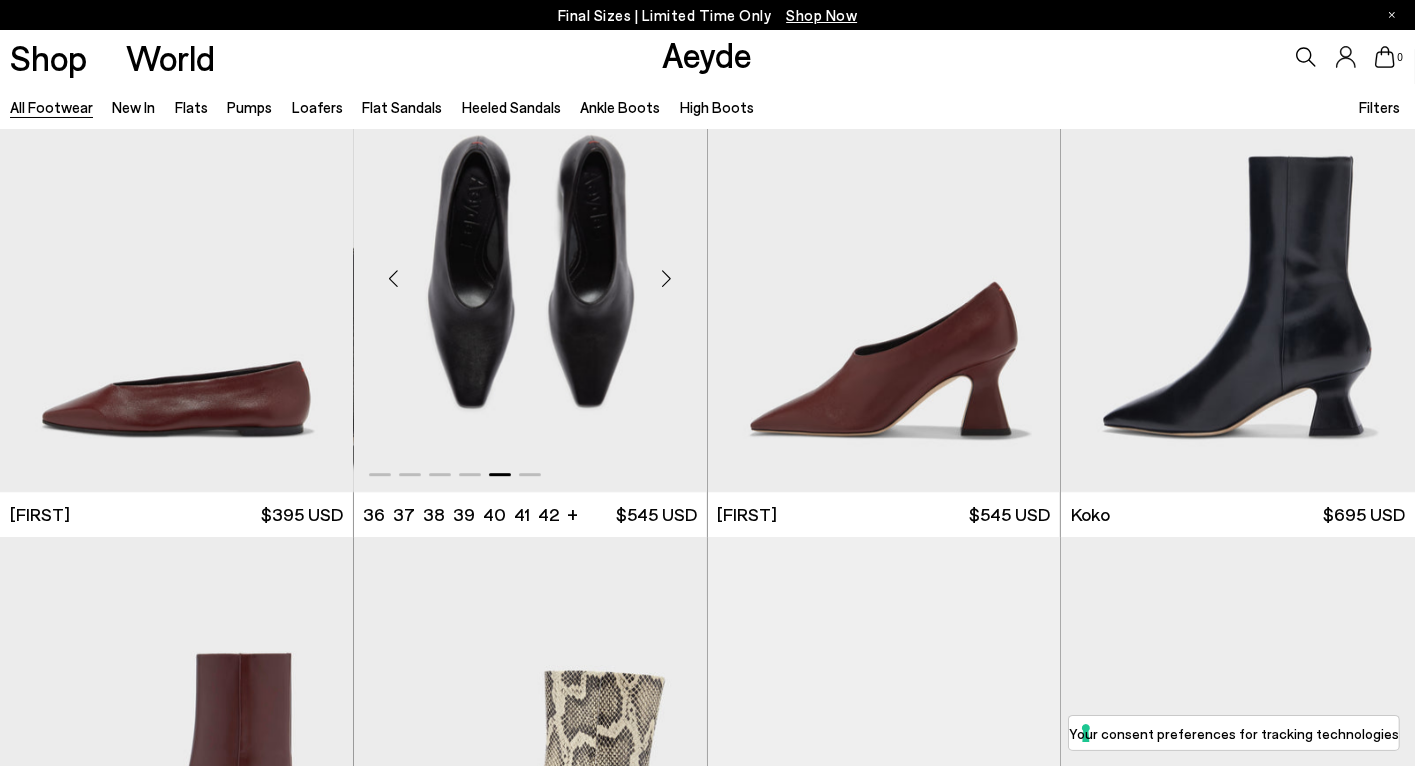 click at bounding box center [667, 279] 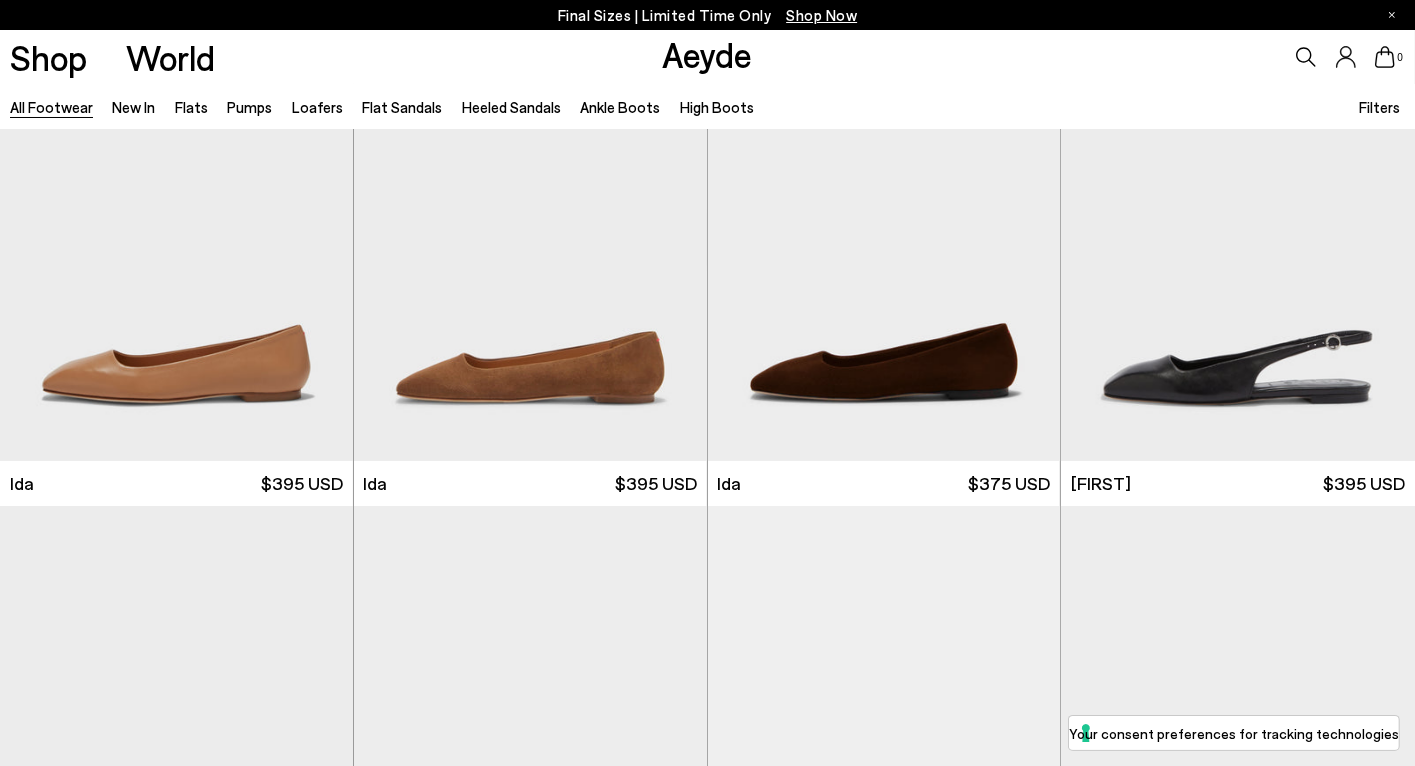 scroll, scrollTop: 13793, scrollLeft: 0, axis: vertical 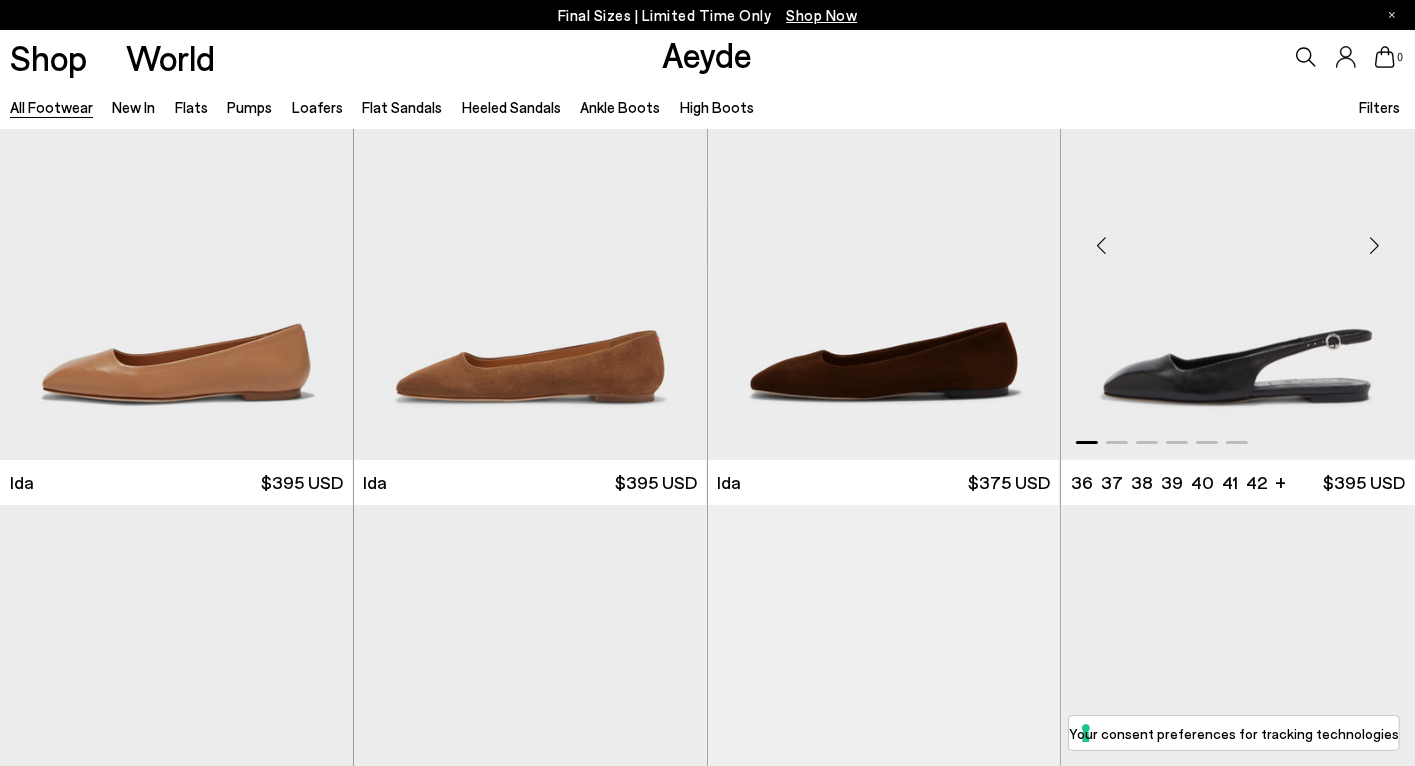 click at bounding box center (1375, 246) 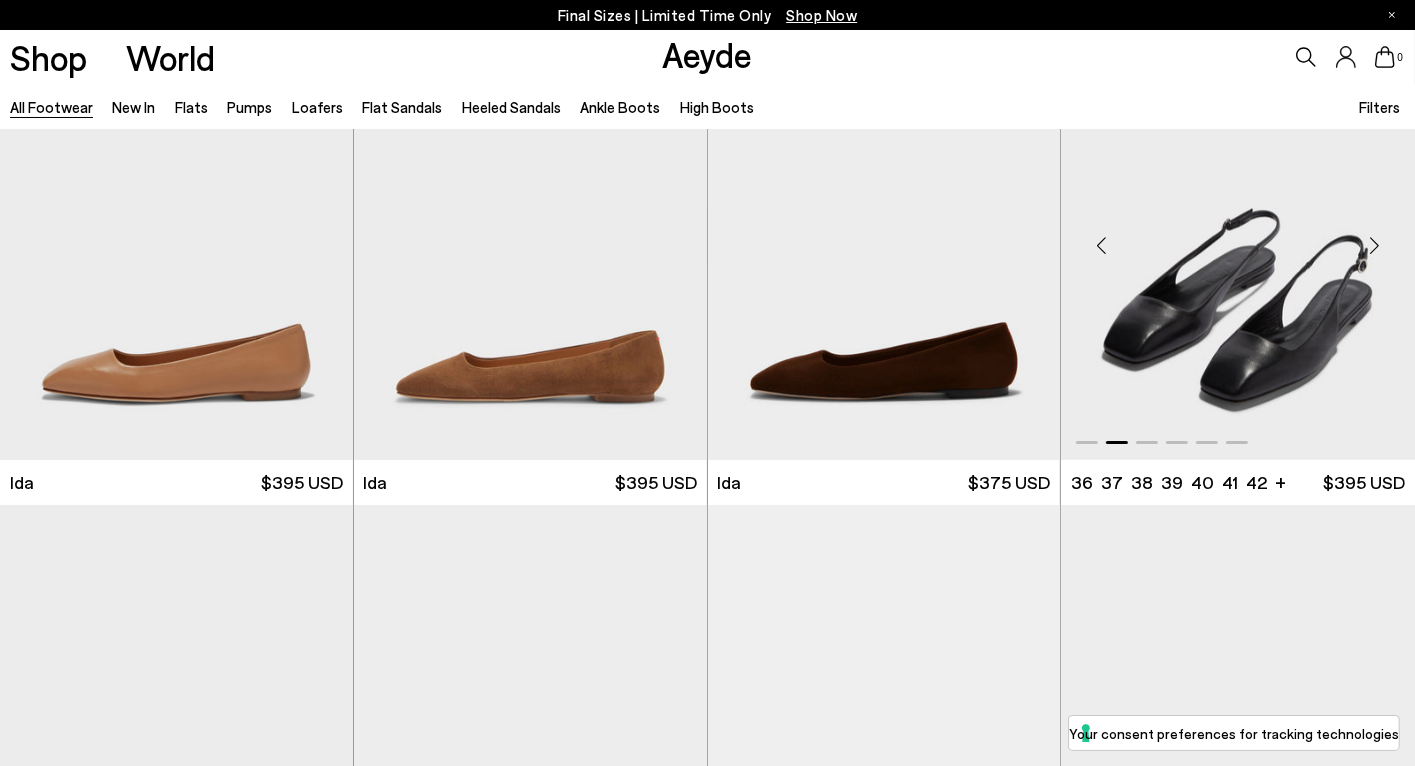 click at bounding box center (1375, 246) 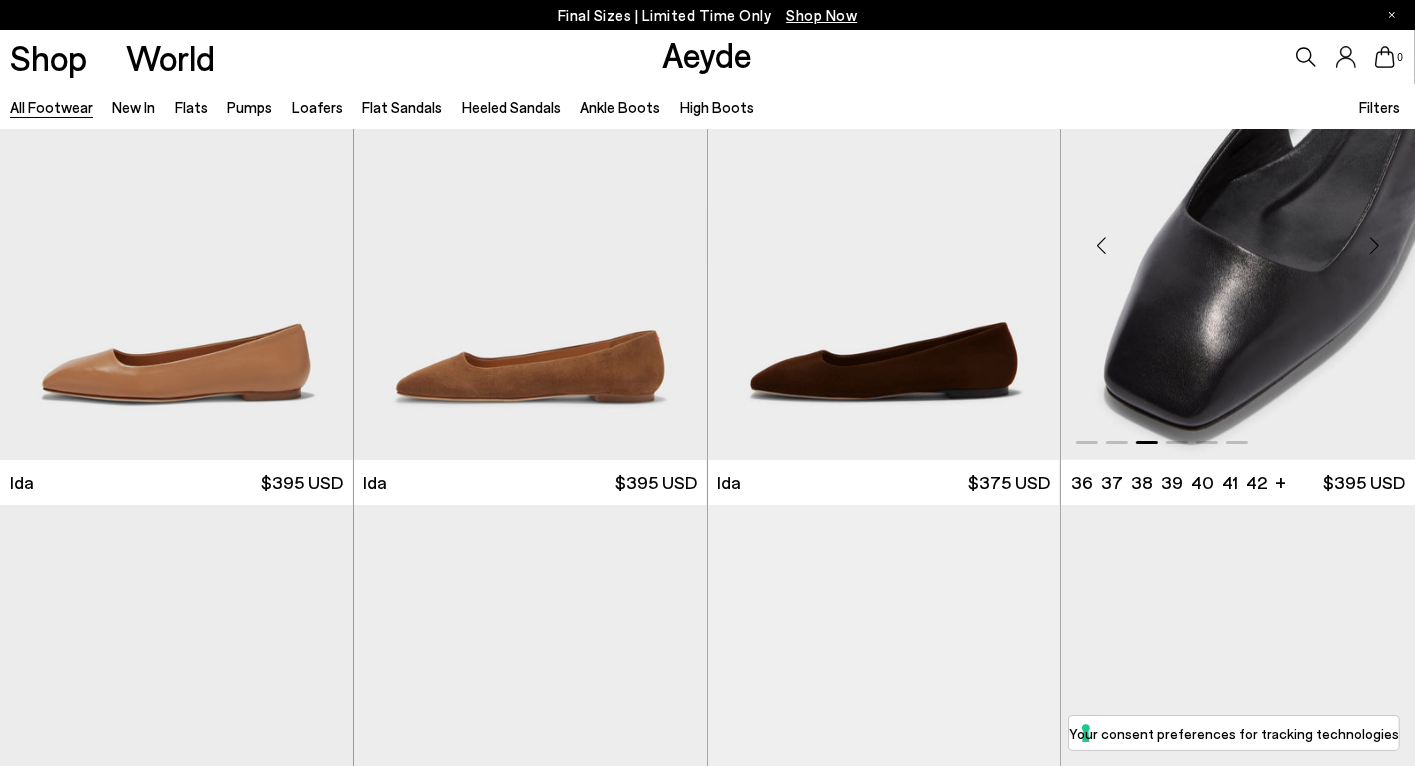 click at bounding box center [1375, 246] 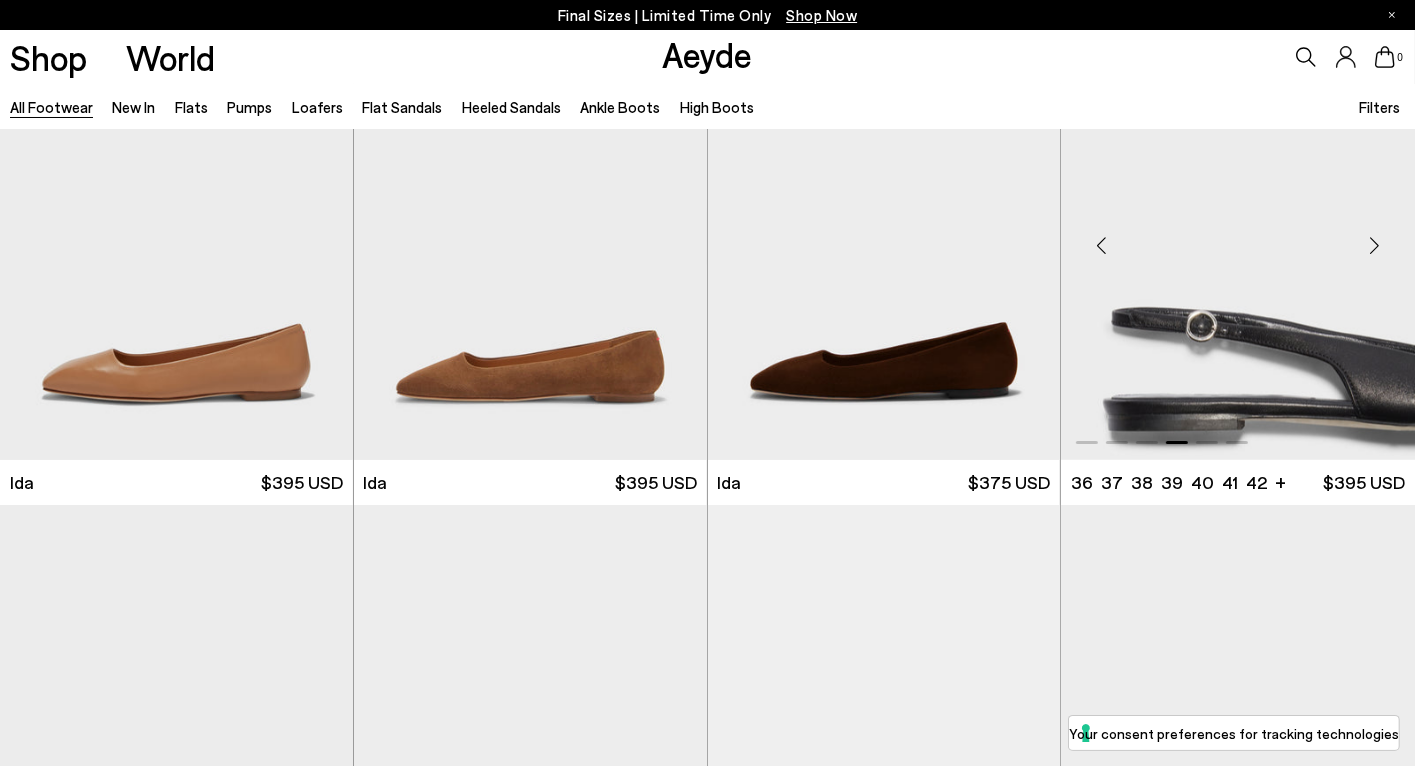 click at bounding box center [1375, 246] 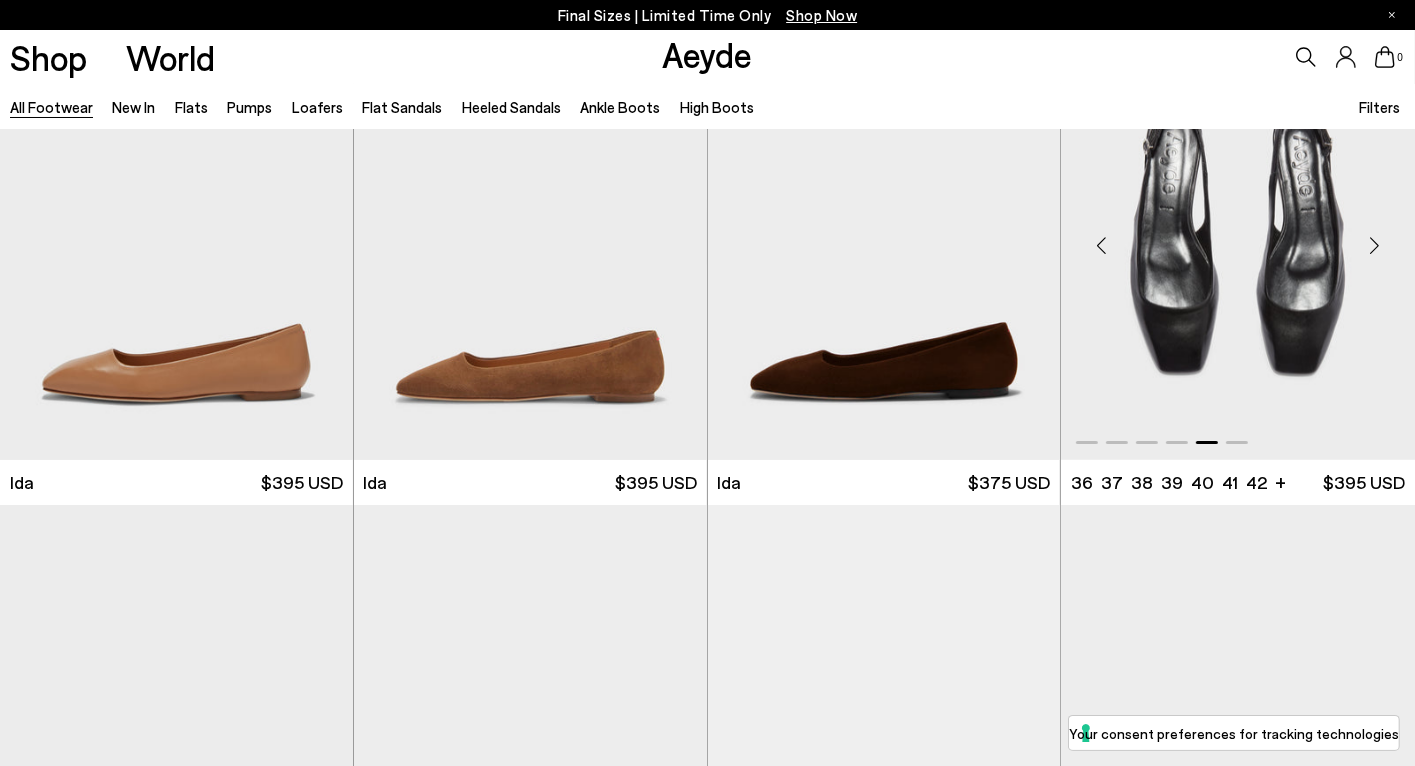 click at bounding box center (1375, 246) 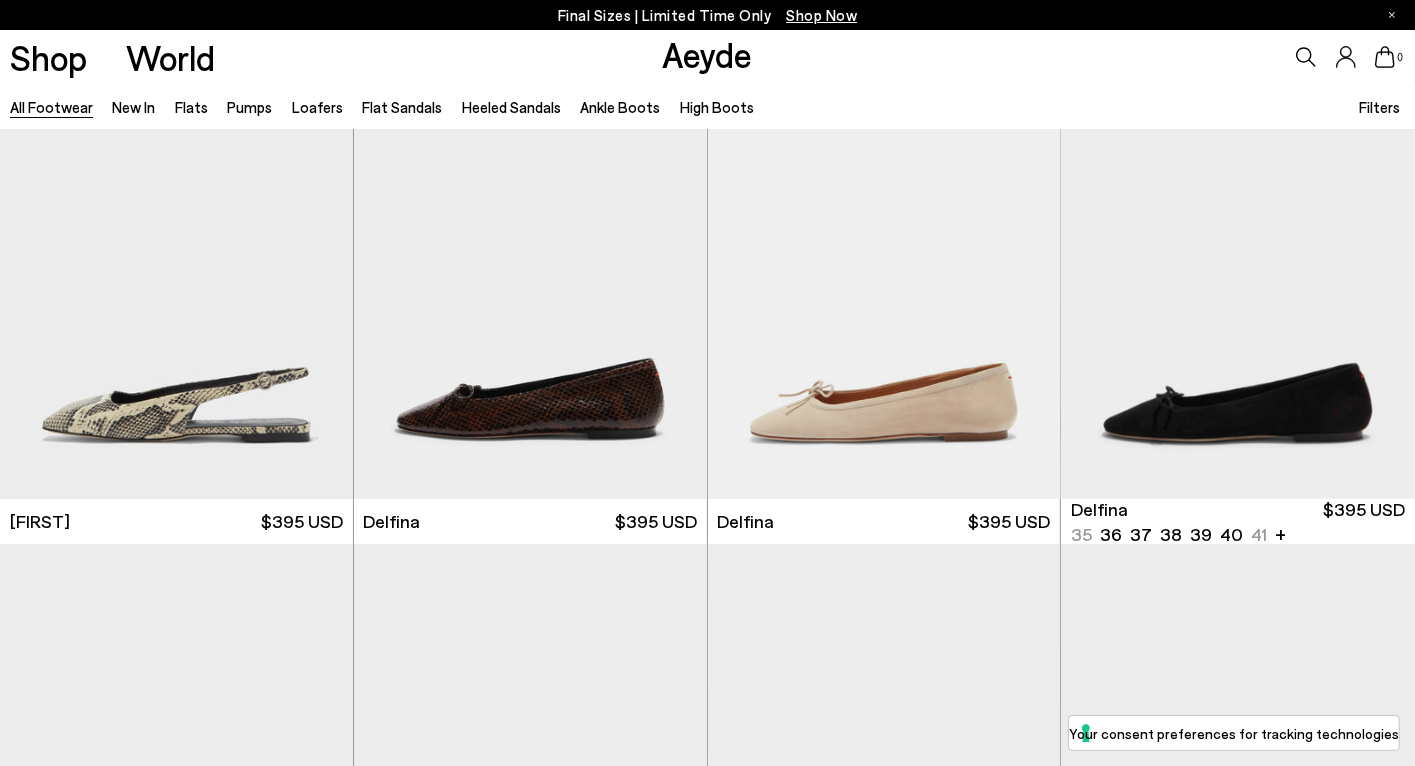 scroll, scrollTop: 14236, scrollLeft: 0, axis: vertical 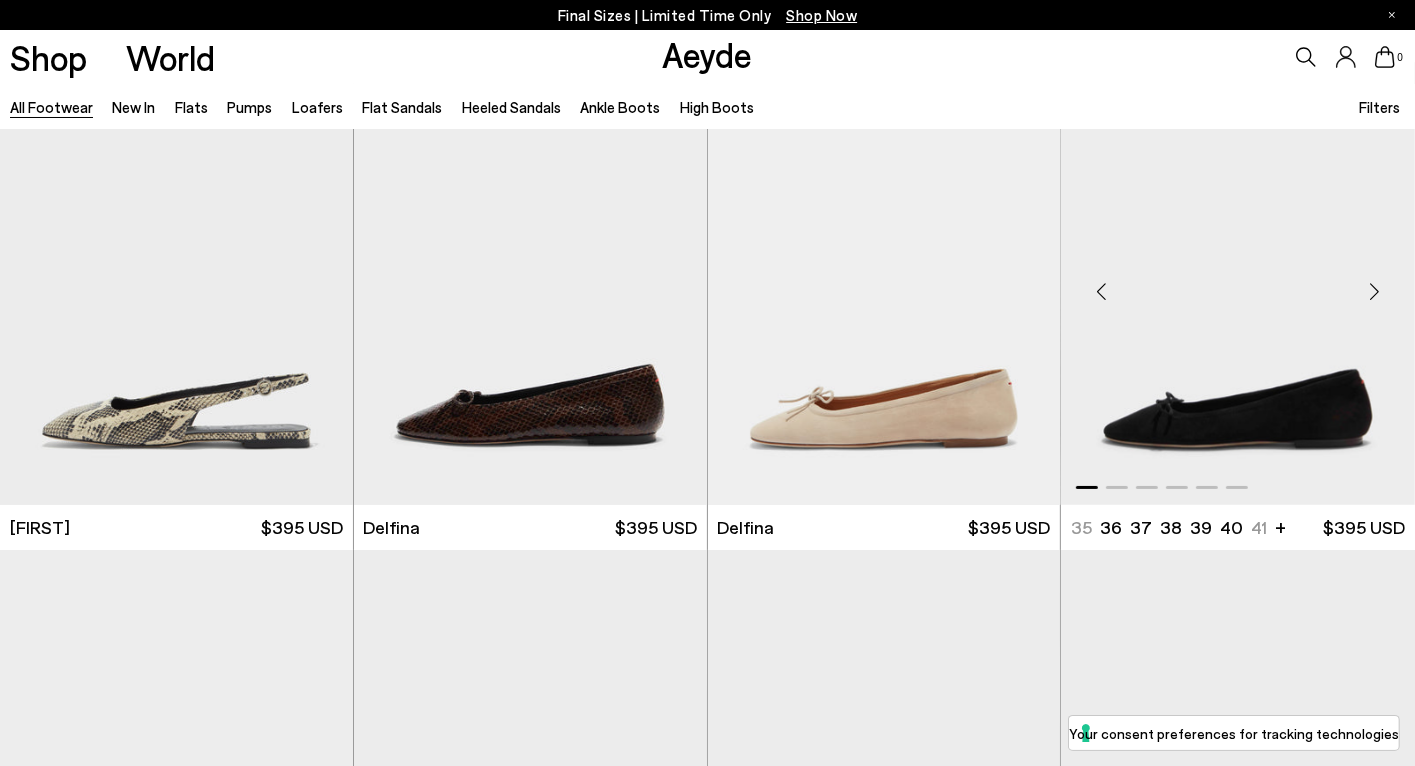click at bounding box center [1375, 291] 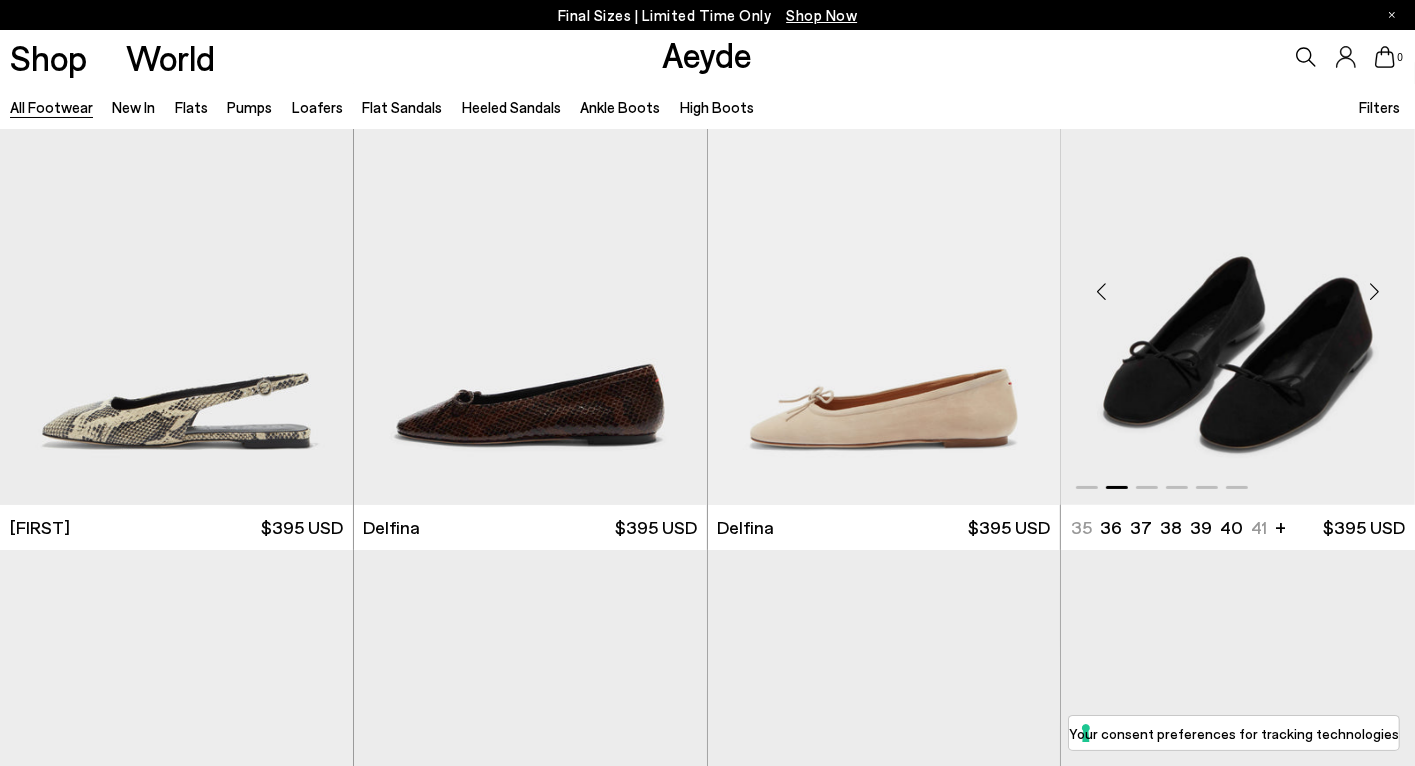 click at bounding box center [1375, 291] 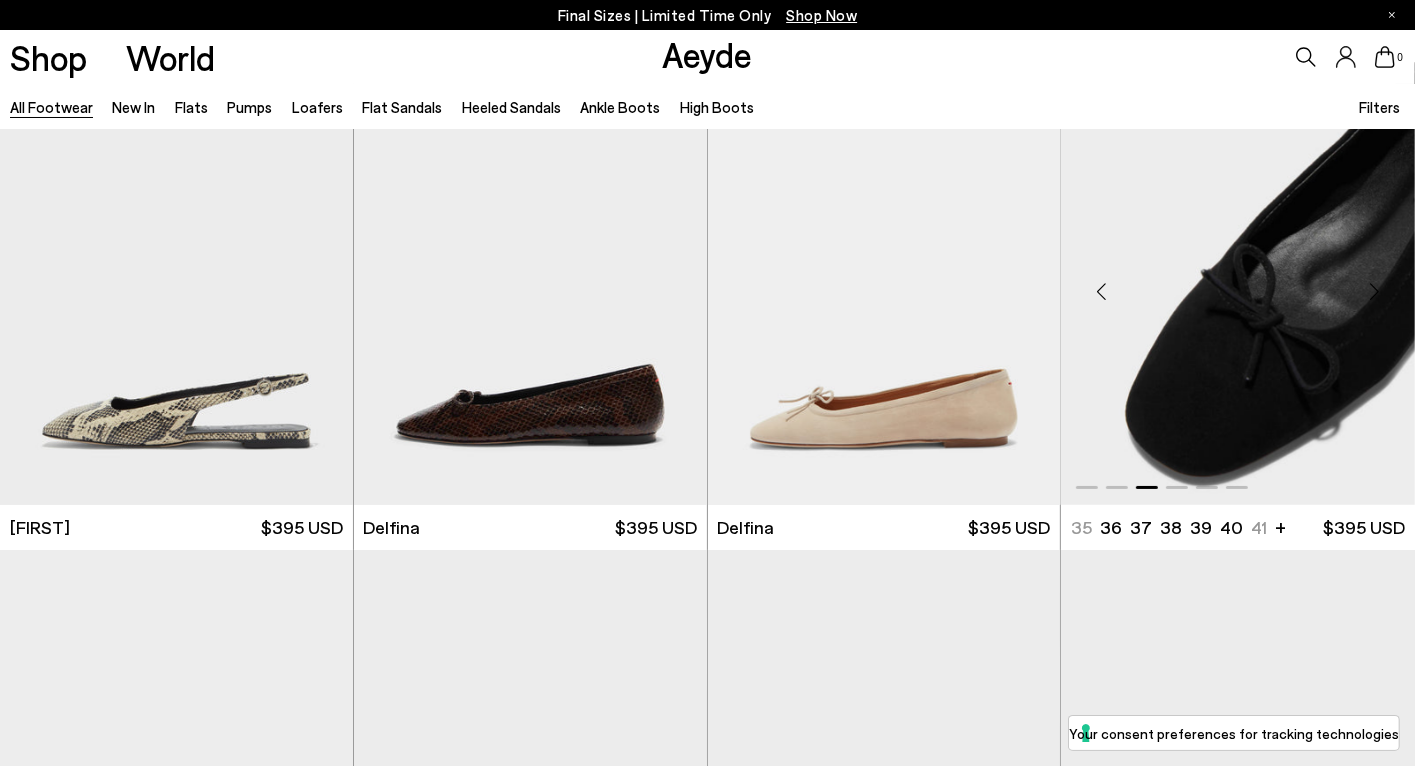 click at bounding box center (1375, 291) 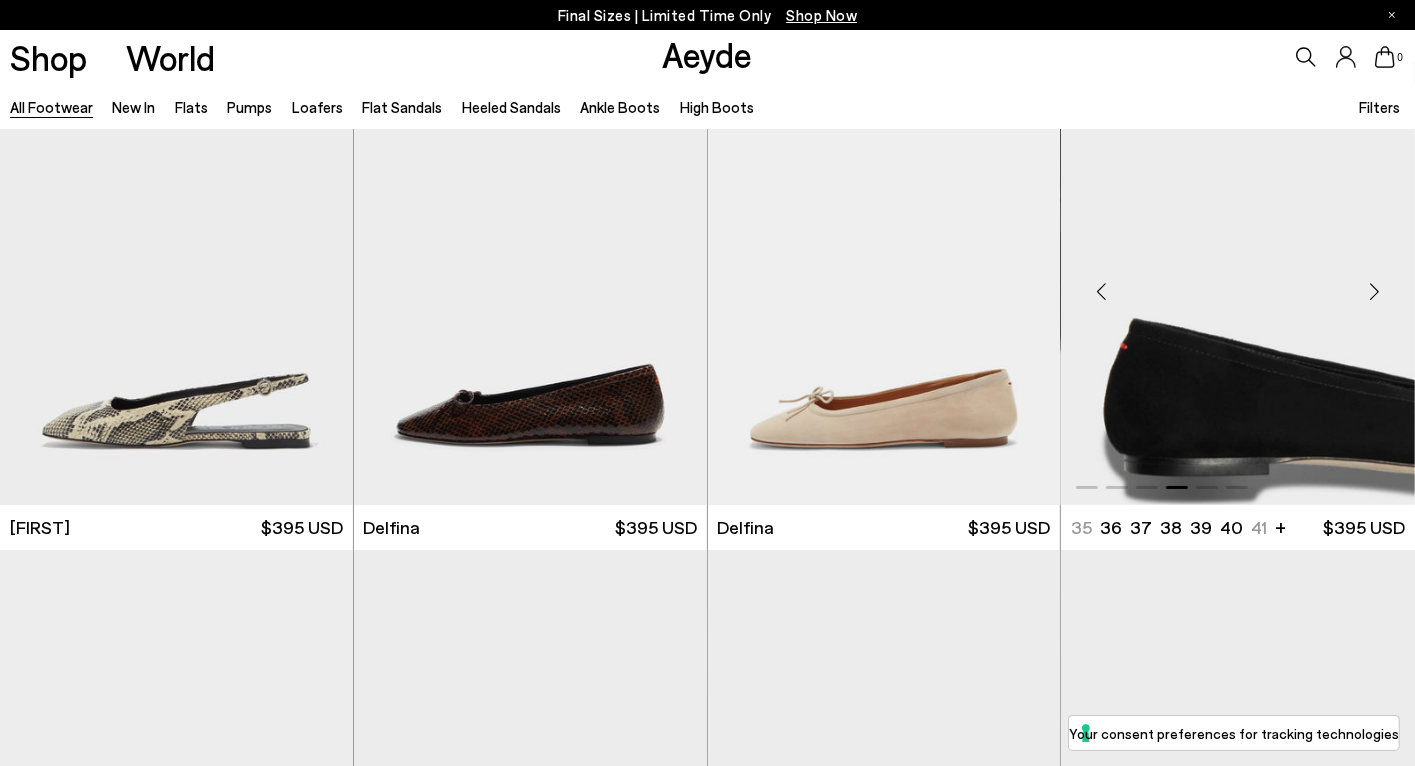 click at bounding box center (1375, 291) 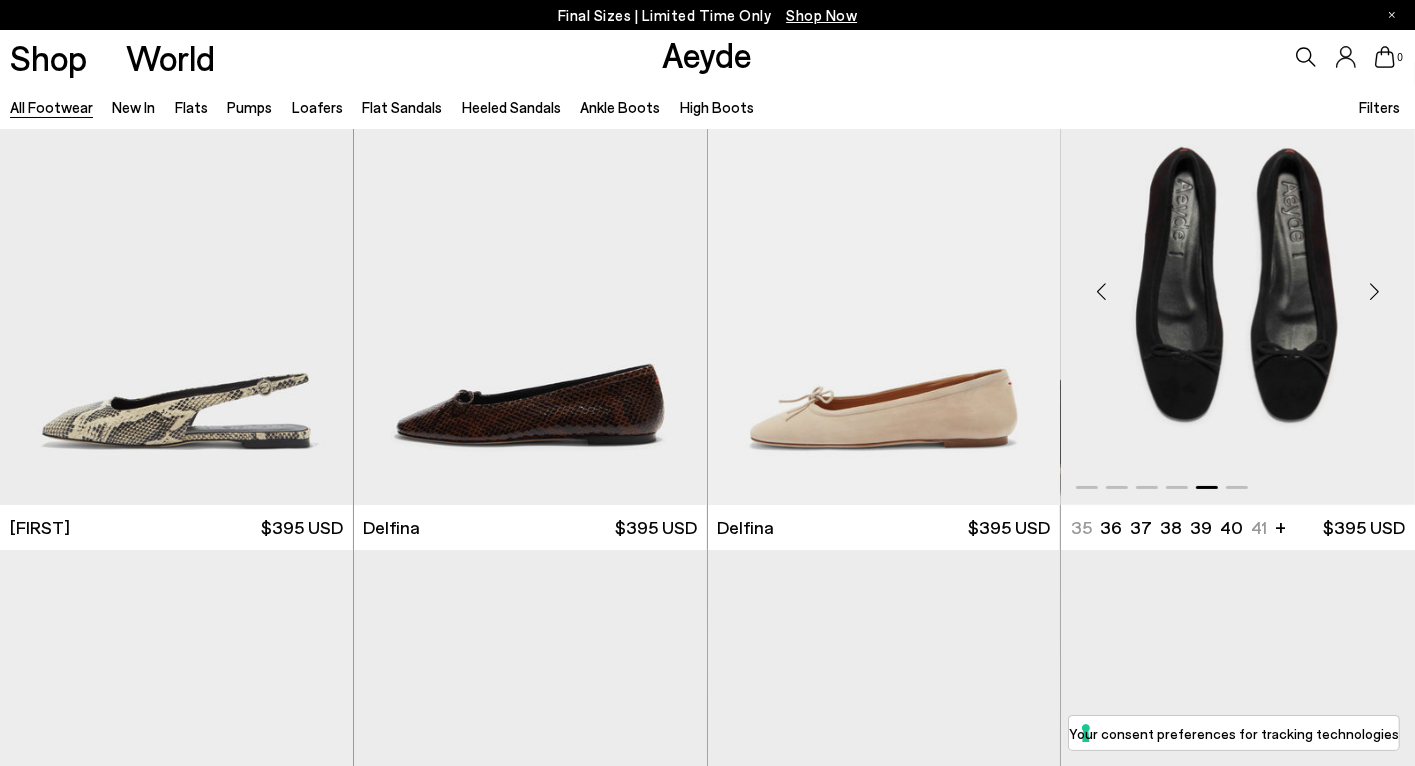 click at bounding box center (1375, 291) 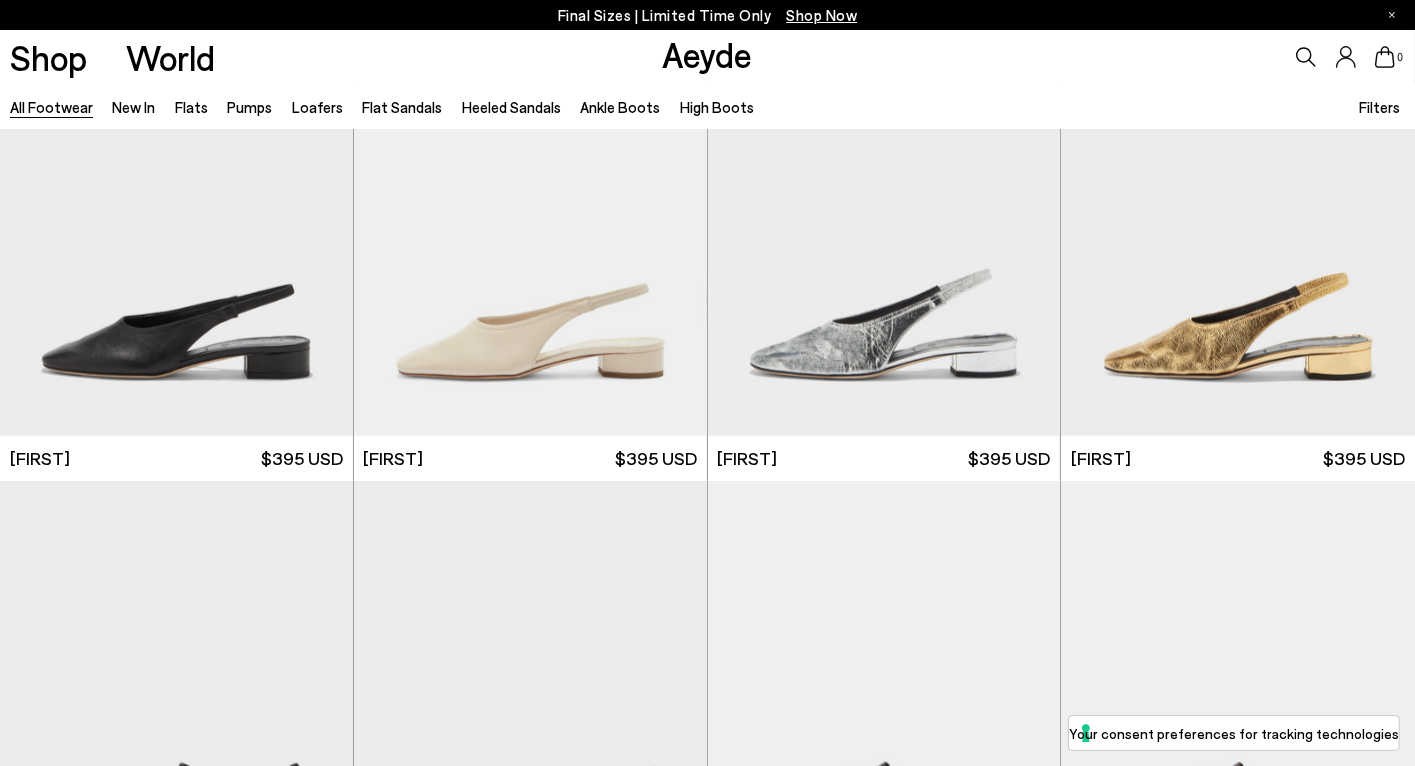 scroll, scrollTop: 16779, scrollLeft: 0, axis: vertical 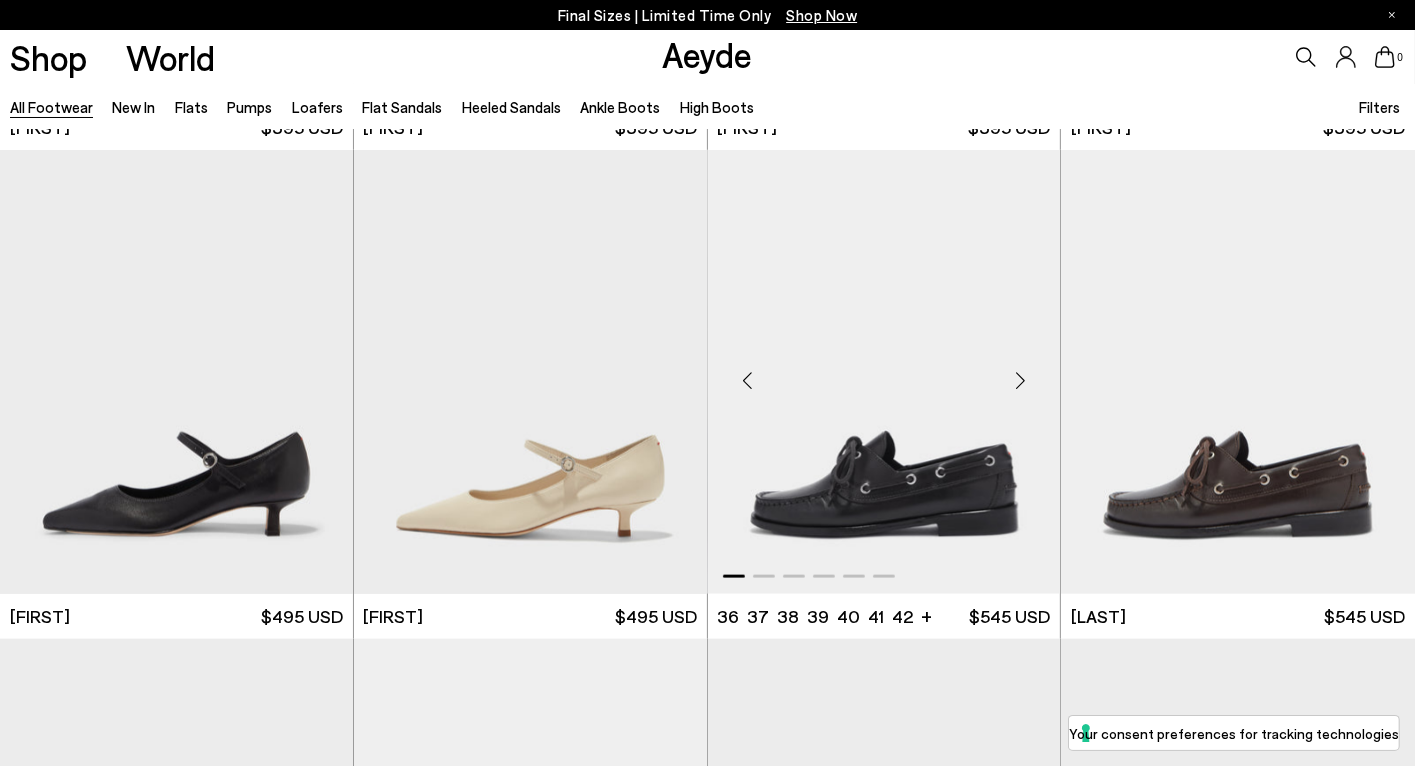 click at bounding box center [1020, 380] 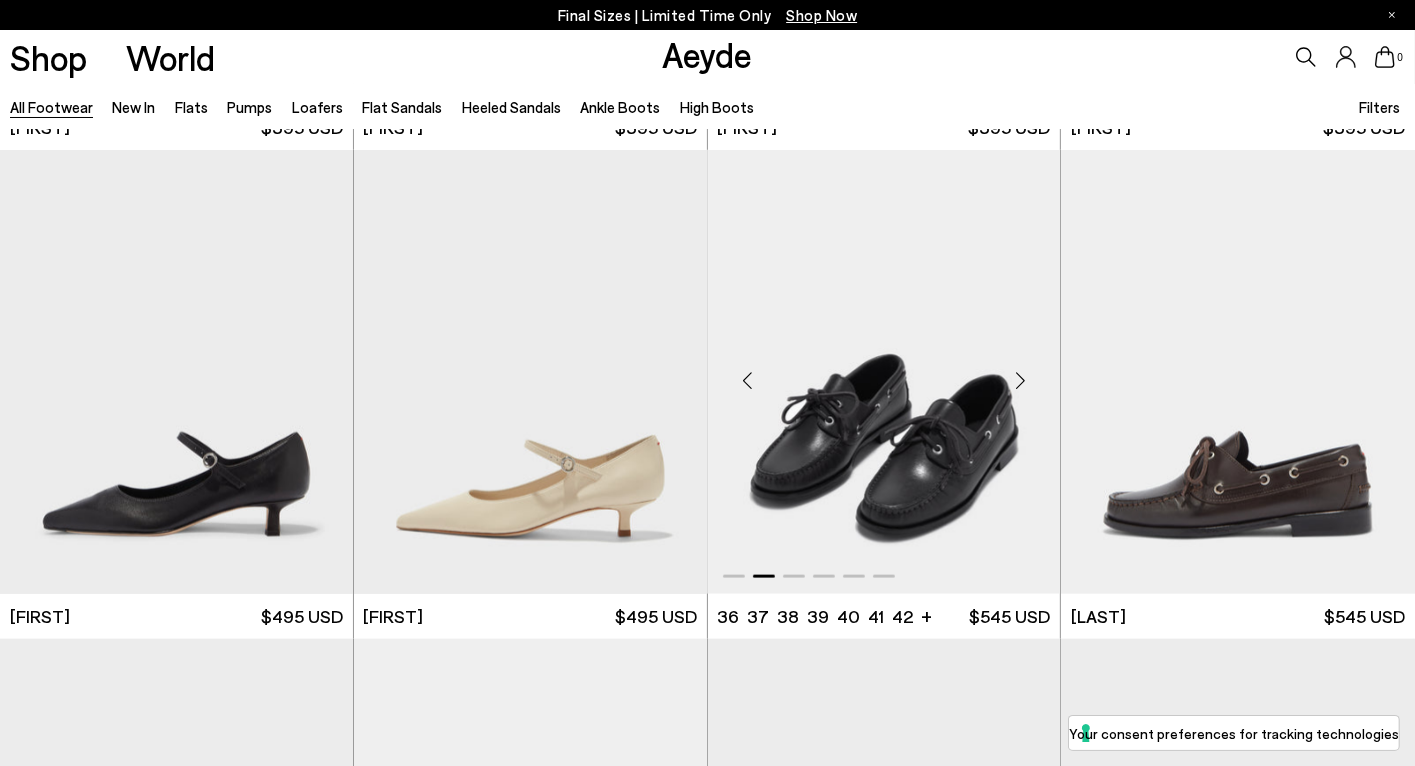 click at bounding box center [1020, 380] 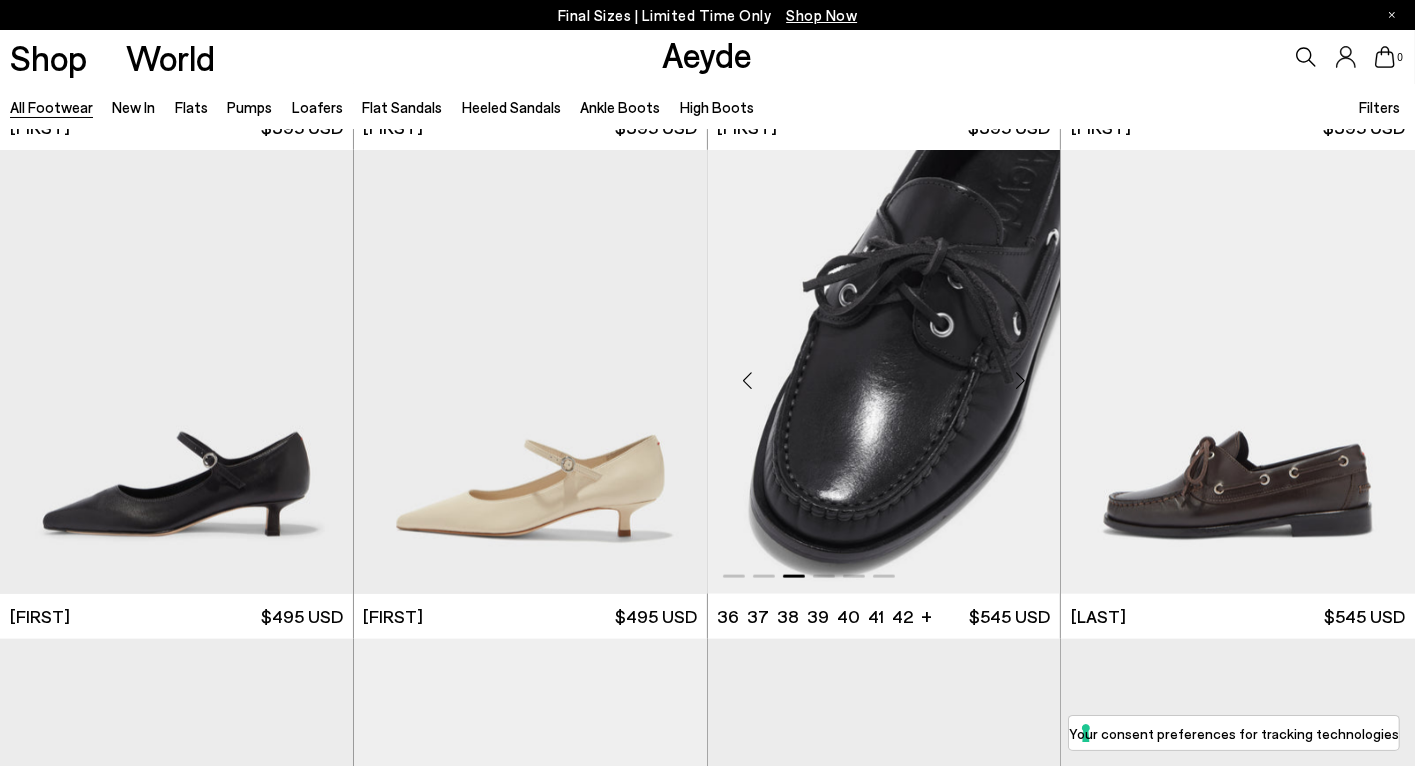 click at bounding box center (1020, 380) 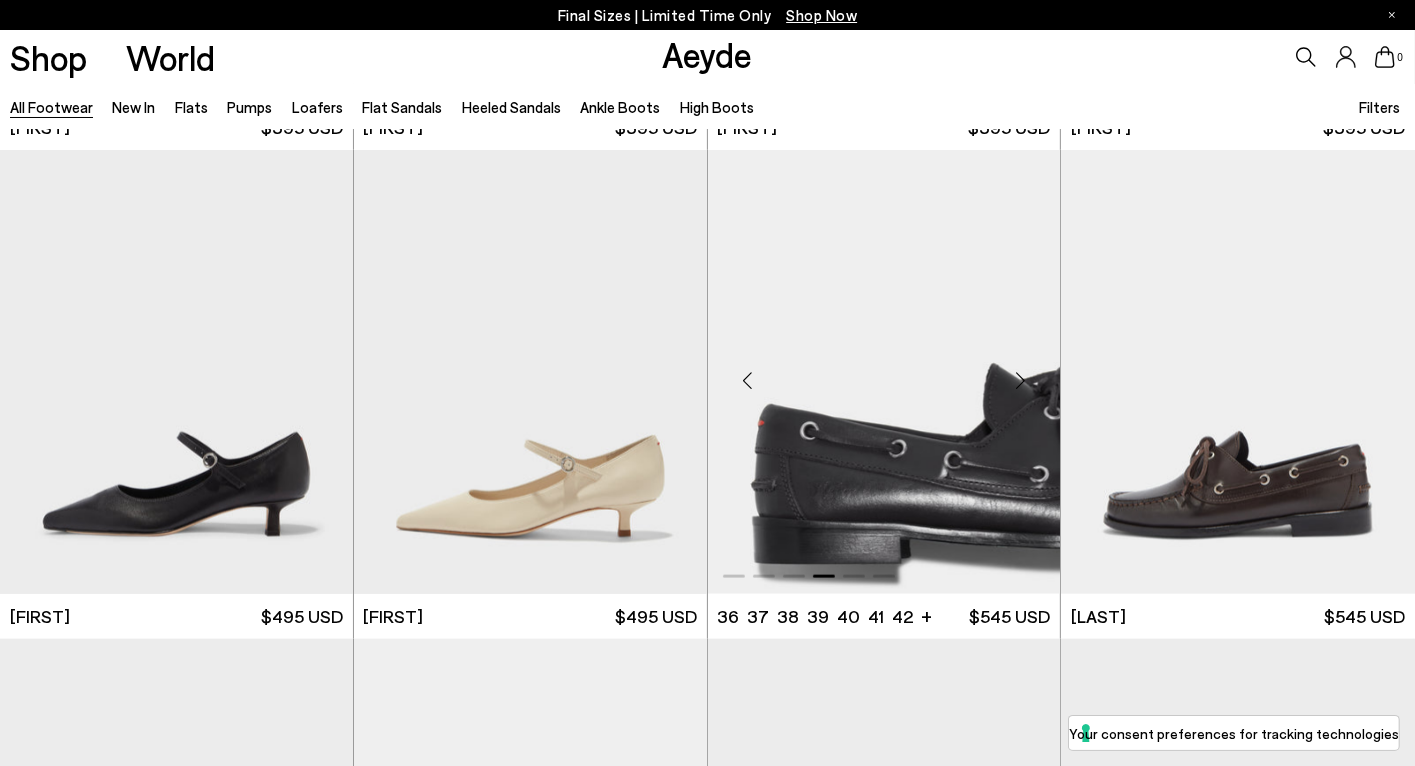 click at bounding box center (1020, 380) 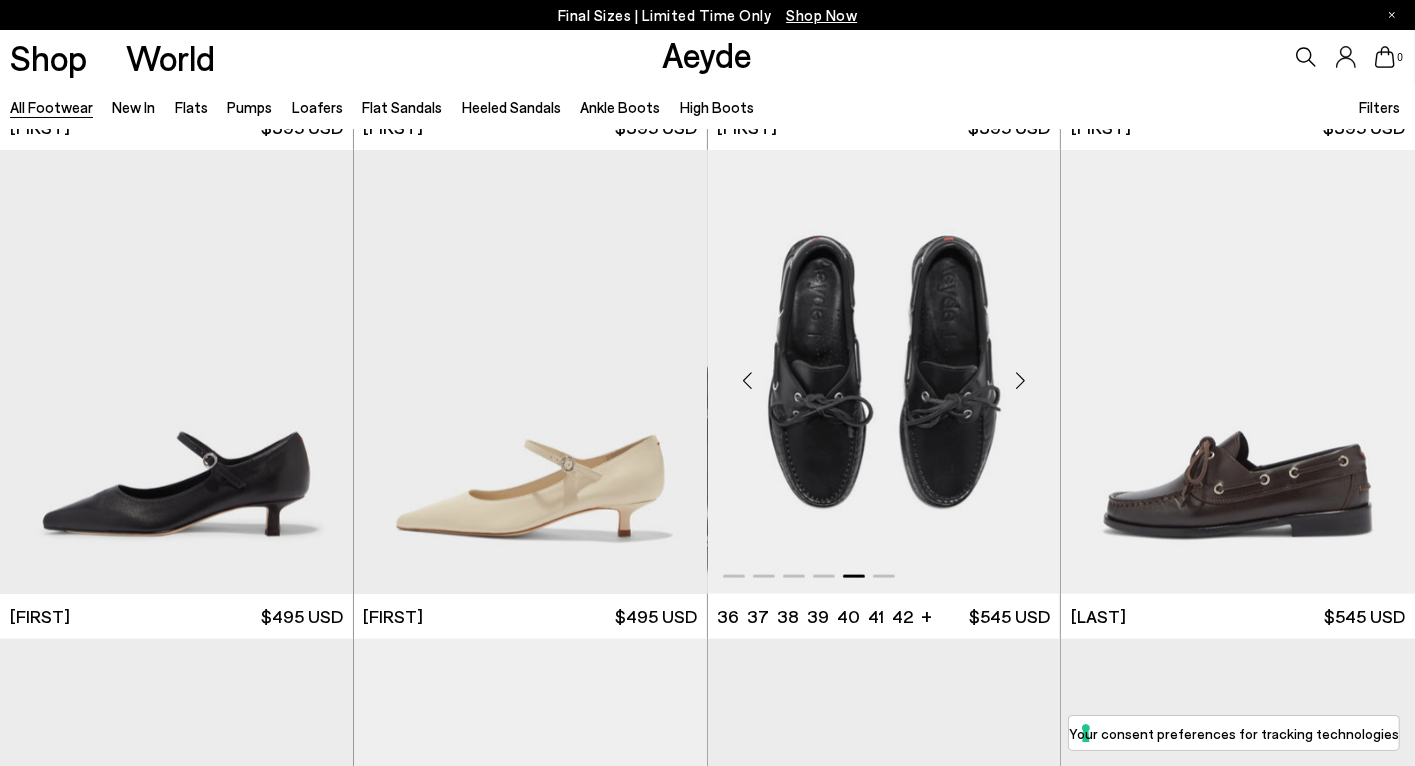 click at bounding box center [1020, 380] 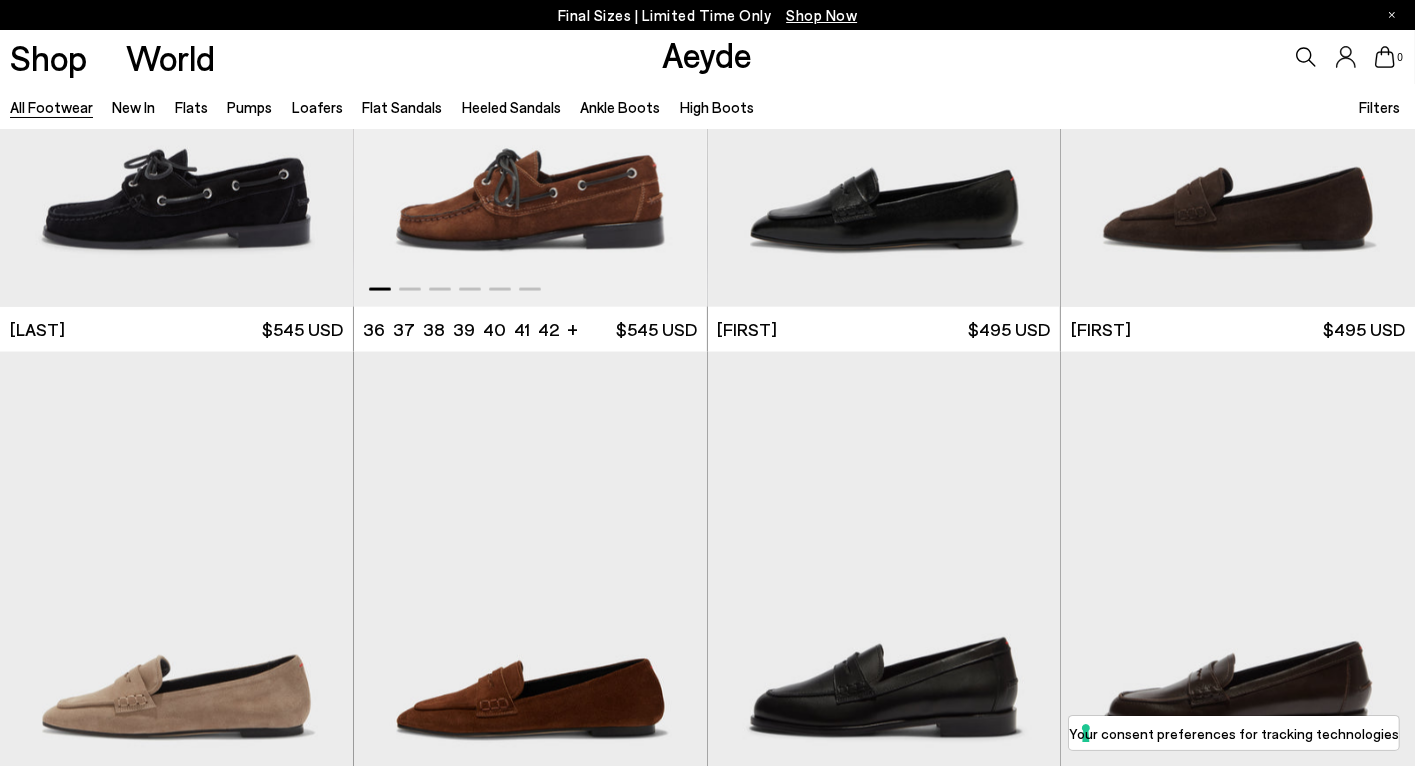 scroll, scrollTop: 17367, scrollLeft: 0, axis: vertical 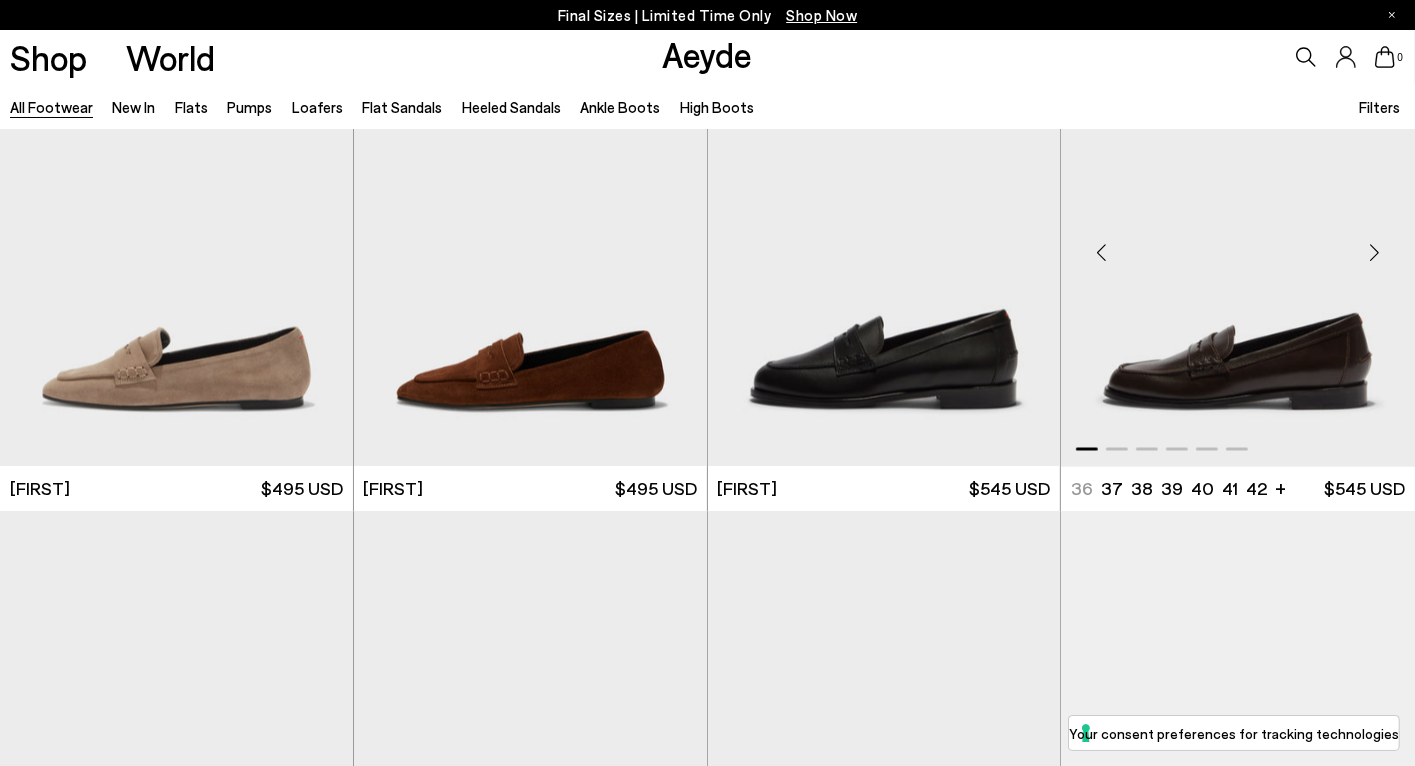 click at bounding box center (1375, 253) 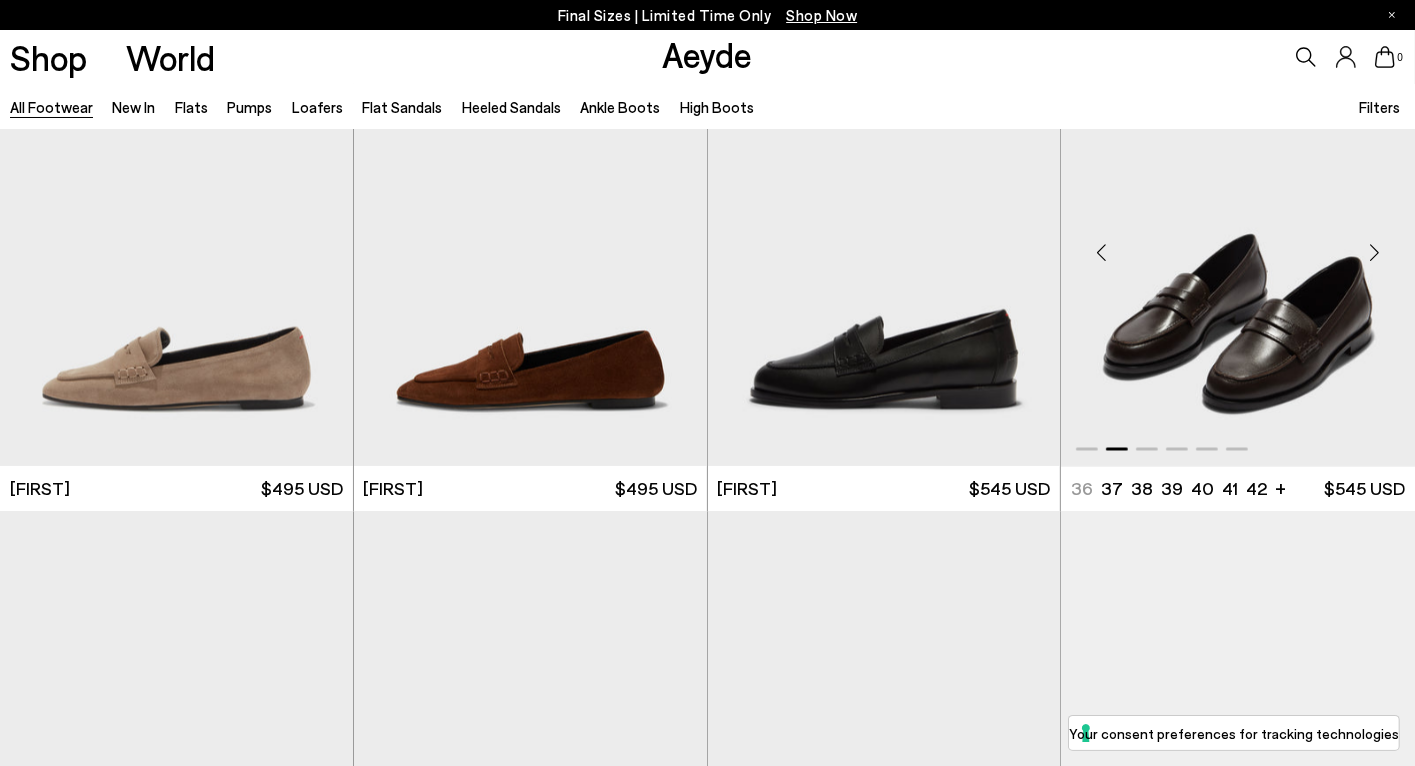 click at bounding box center (1375, 253) 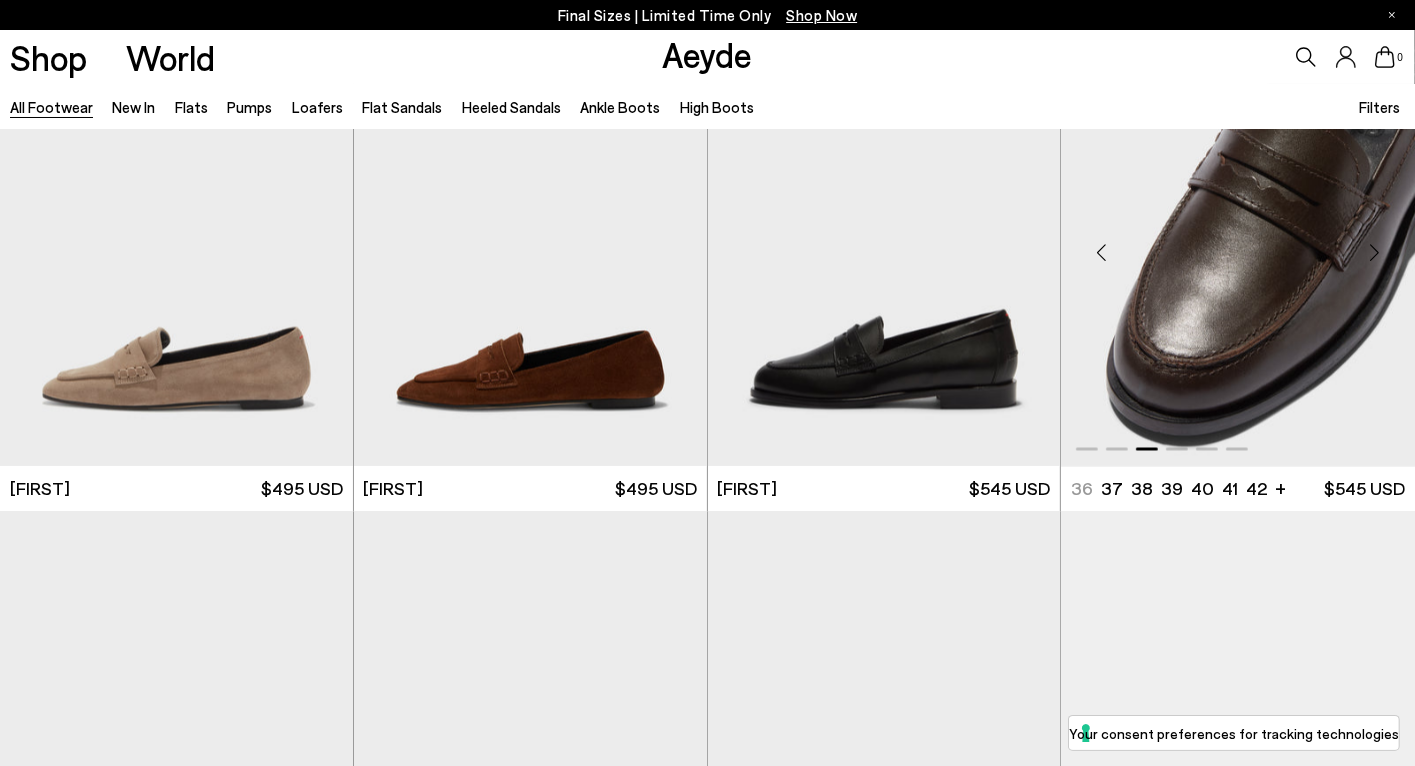 click at bounding box center [1375, 253] 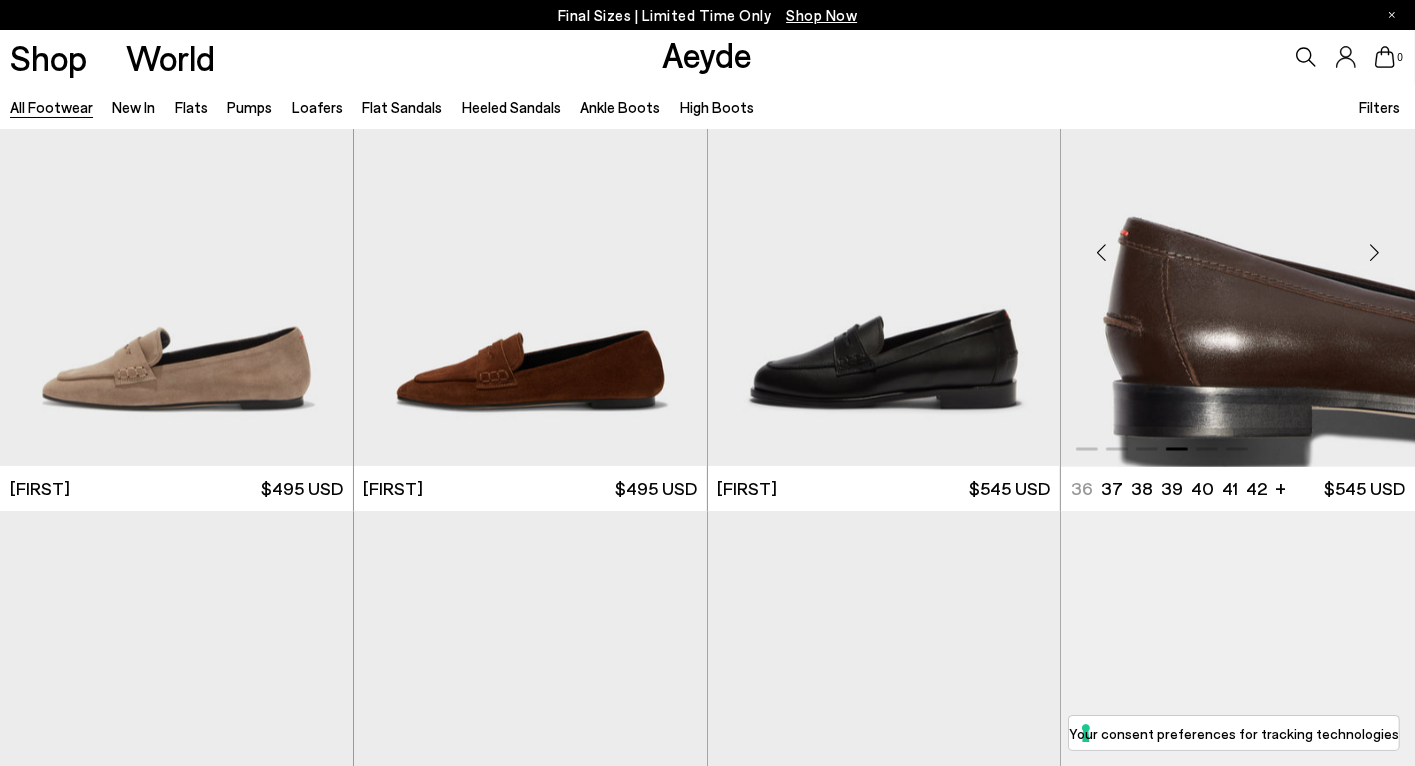 click at bounding box center [1375, 253] 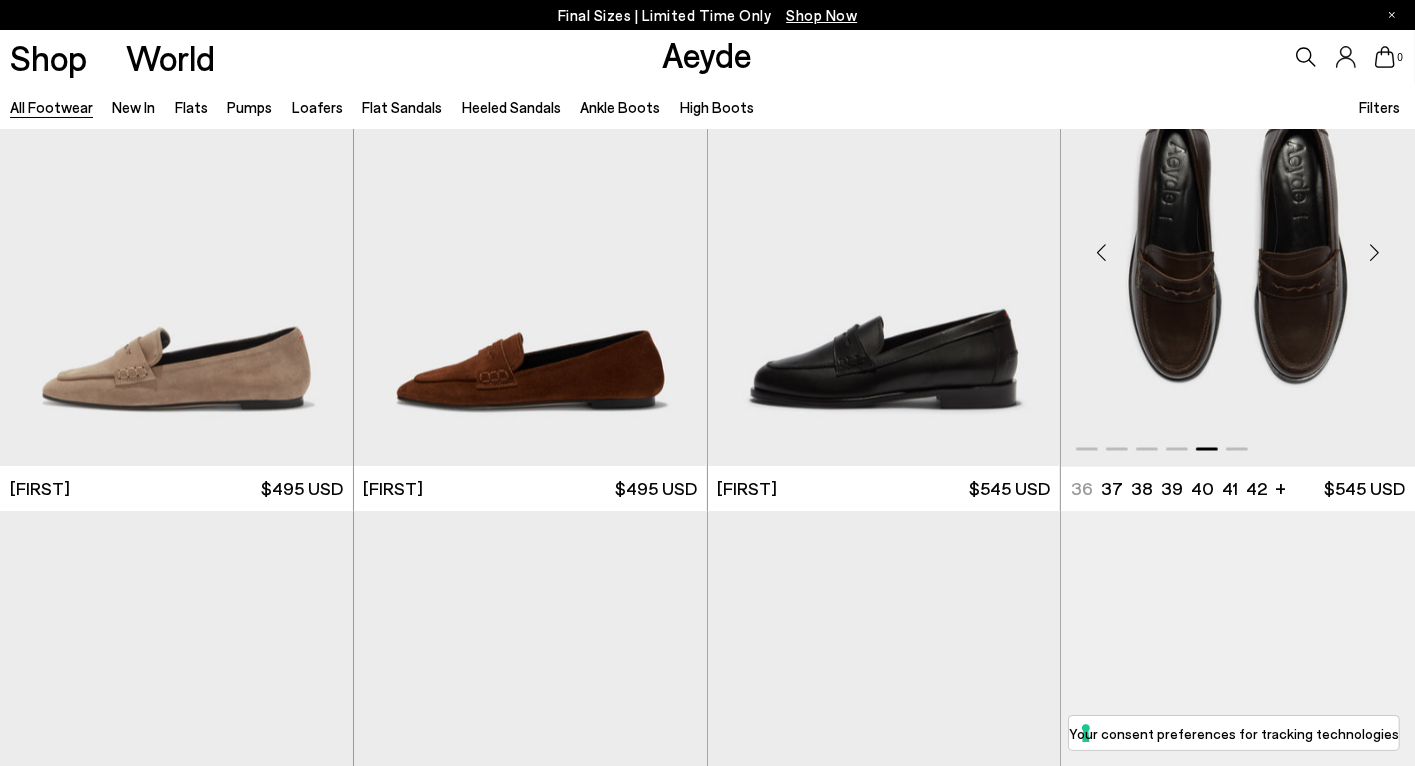 click at bounding box center (1375, 253) 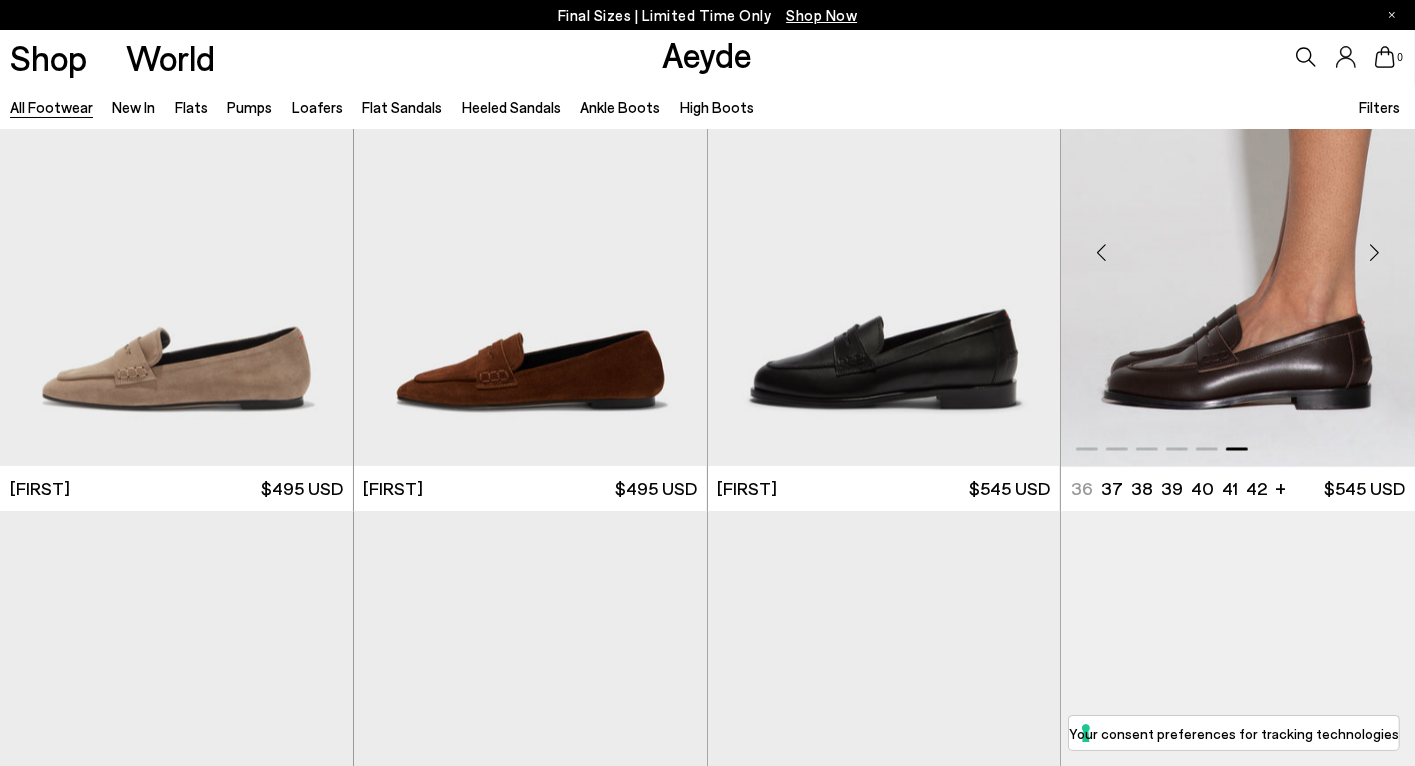 click at bounding box center (1375, 253) 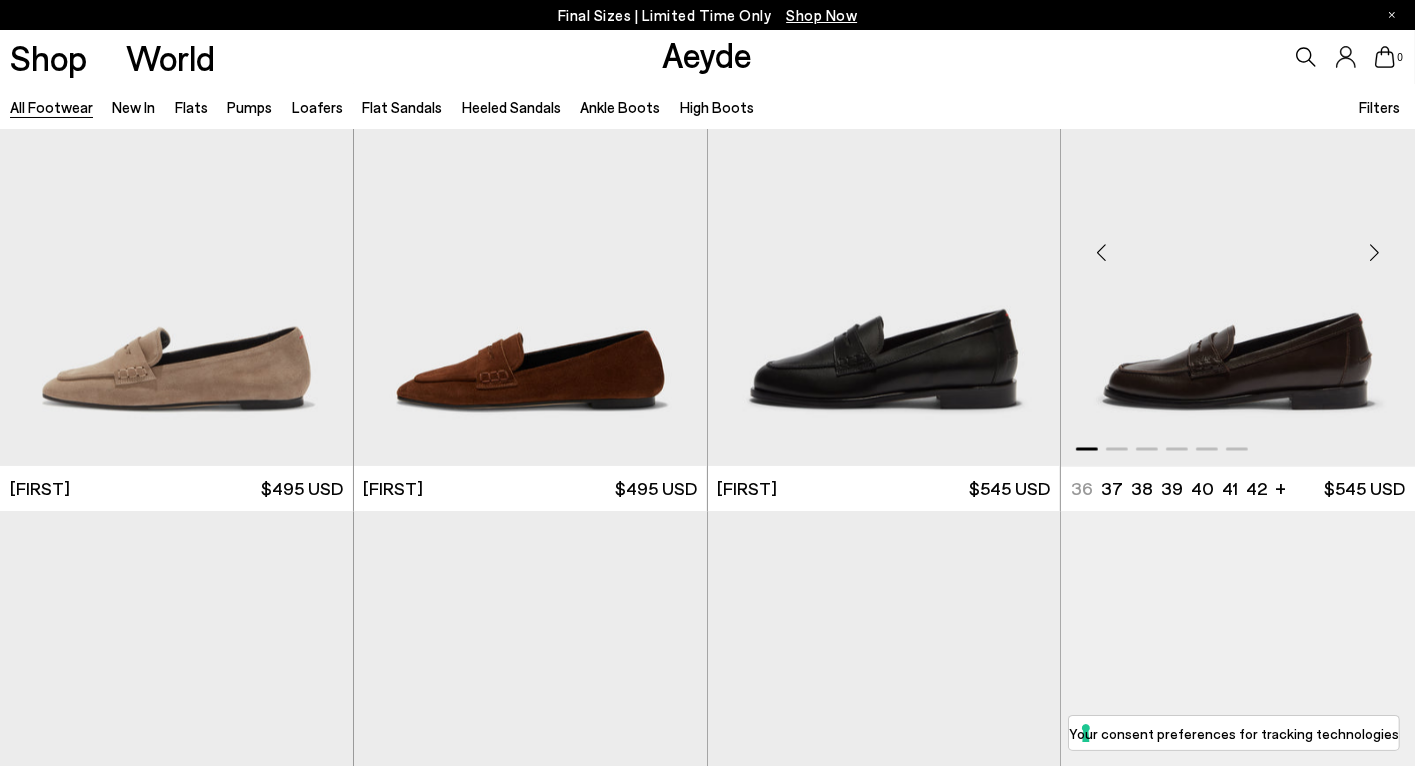 click at bounding box center (1101, 253) 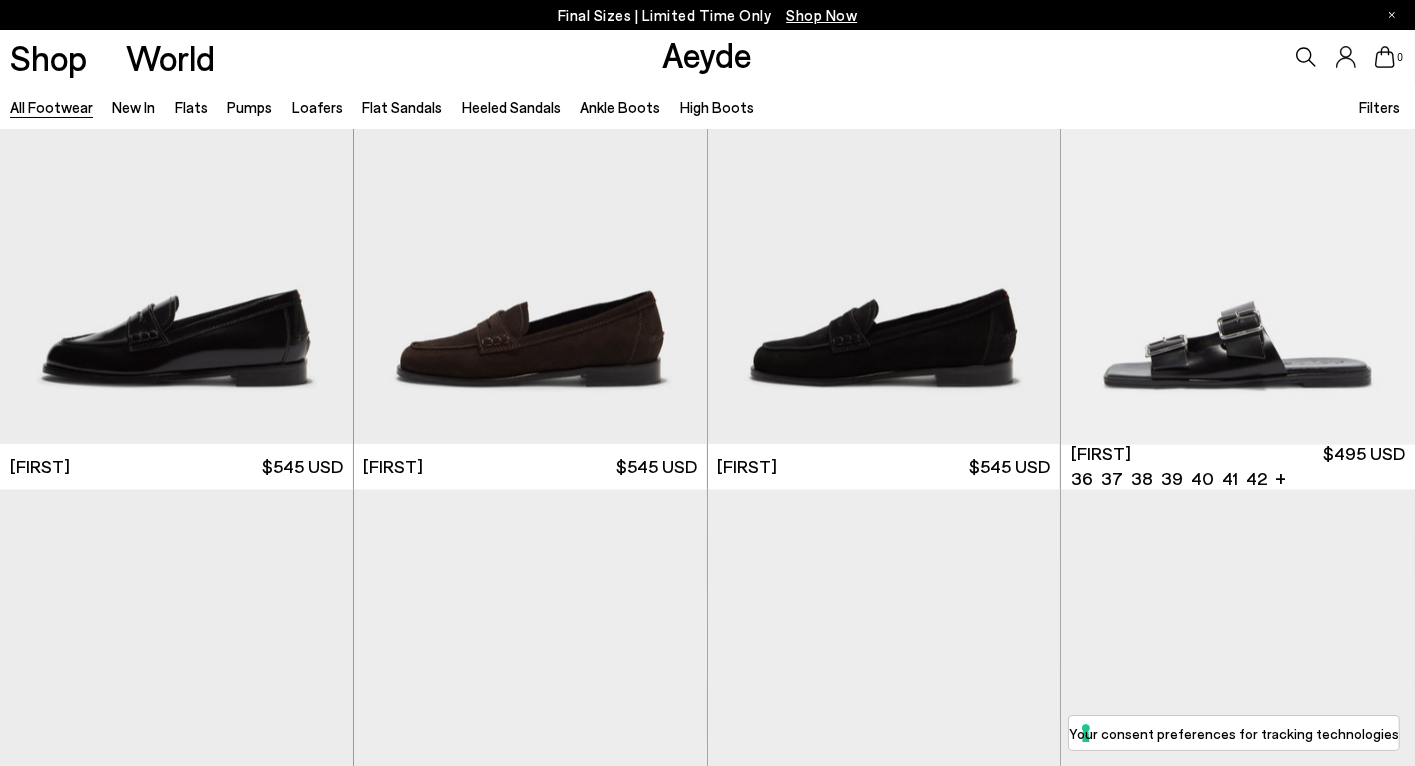 scroll, scrollTop: 18204, scrollLeft: 0, axis: vertical 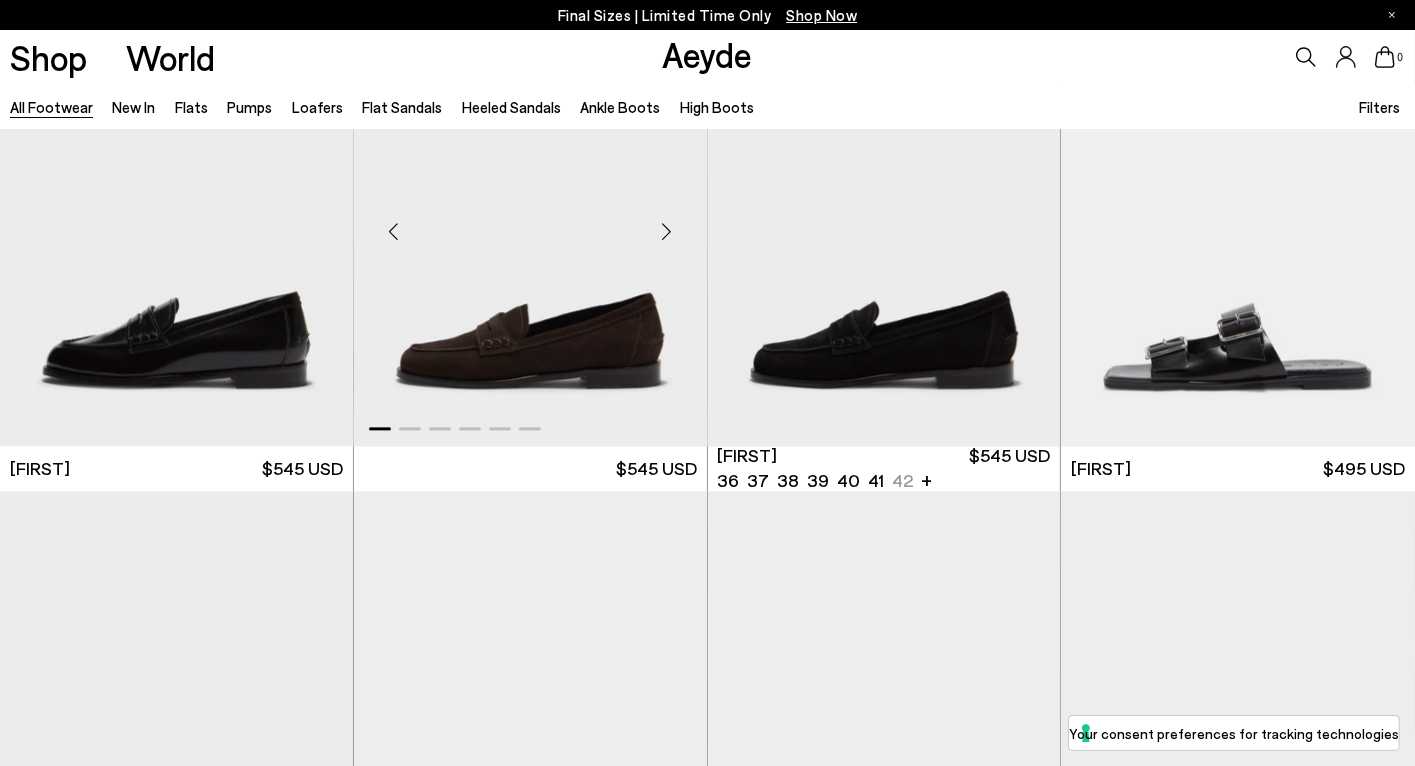 click at bounding box center (667, 232) 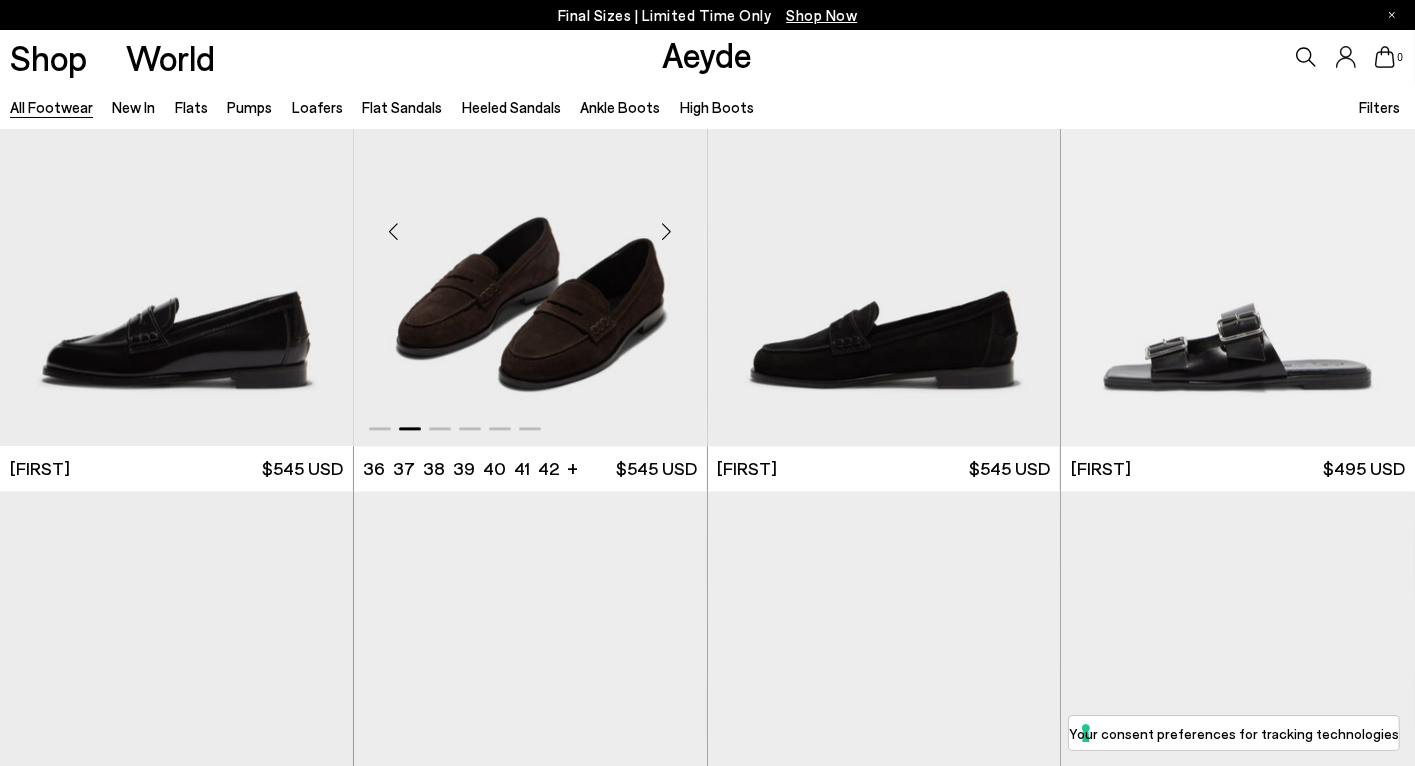 scroll, scrollTop: 18152, scrollLeft: 0, axis: vertical 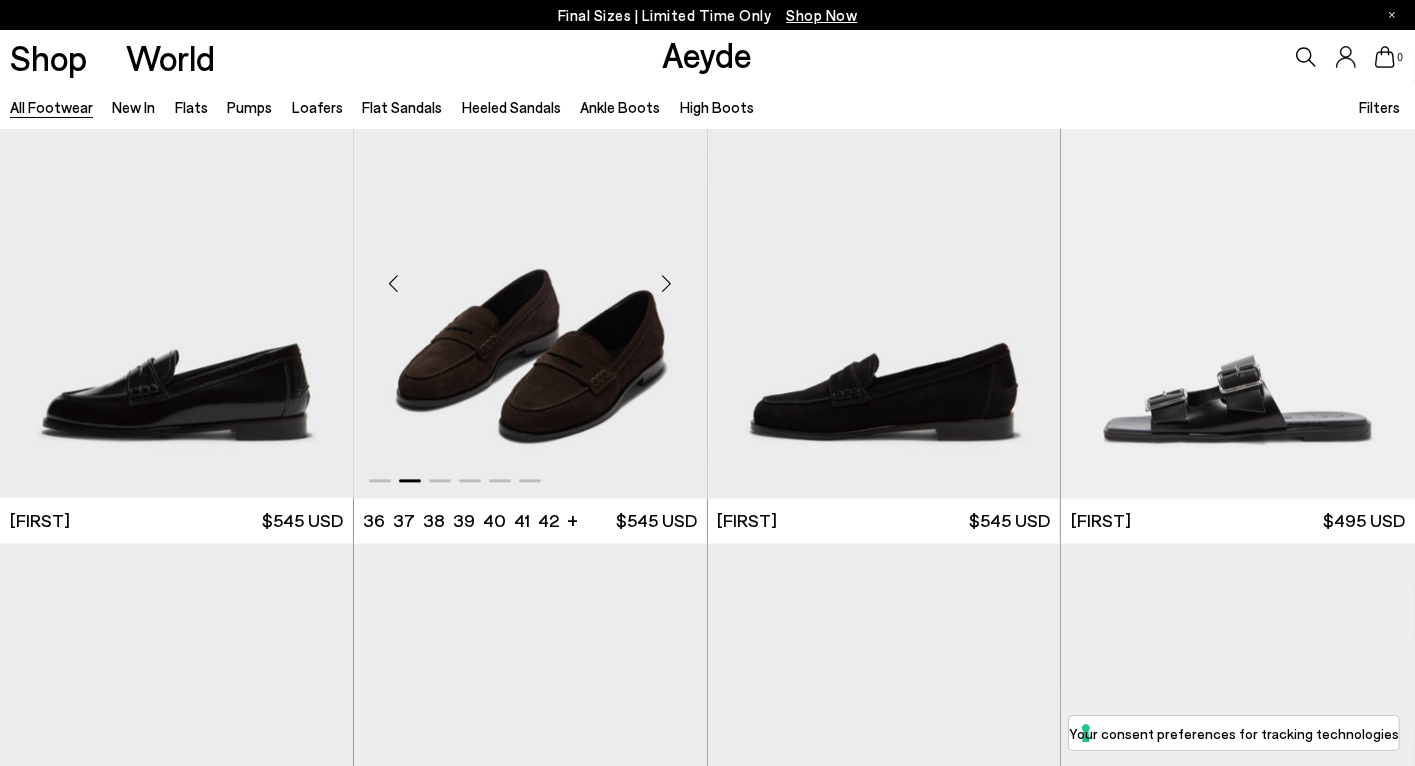 click at bounding box center (667, 284) 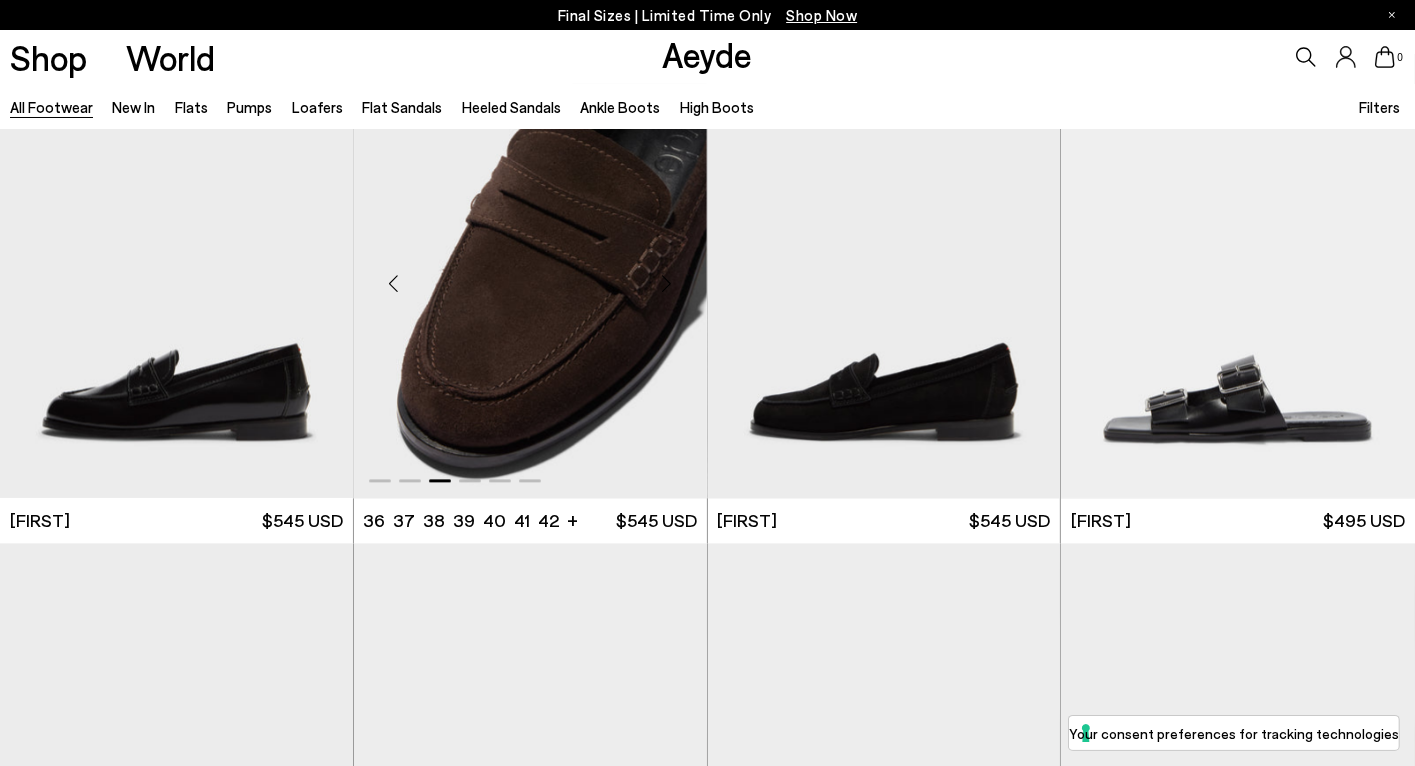 click at bounding box center [667, 284] 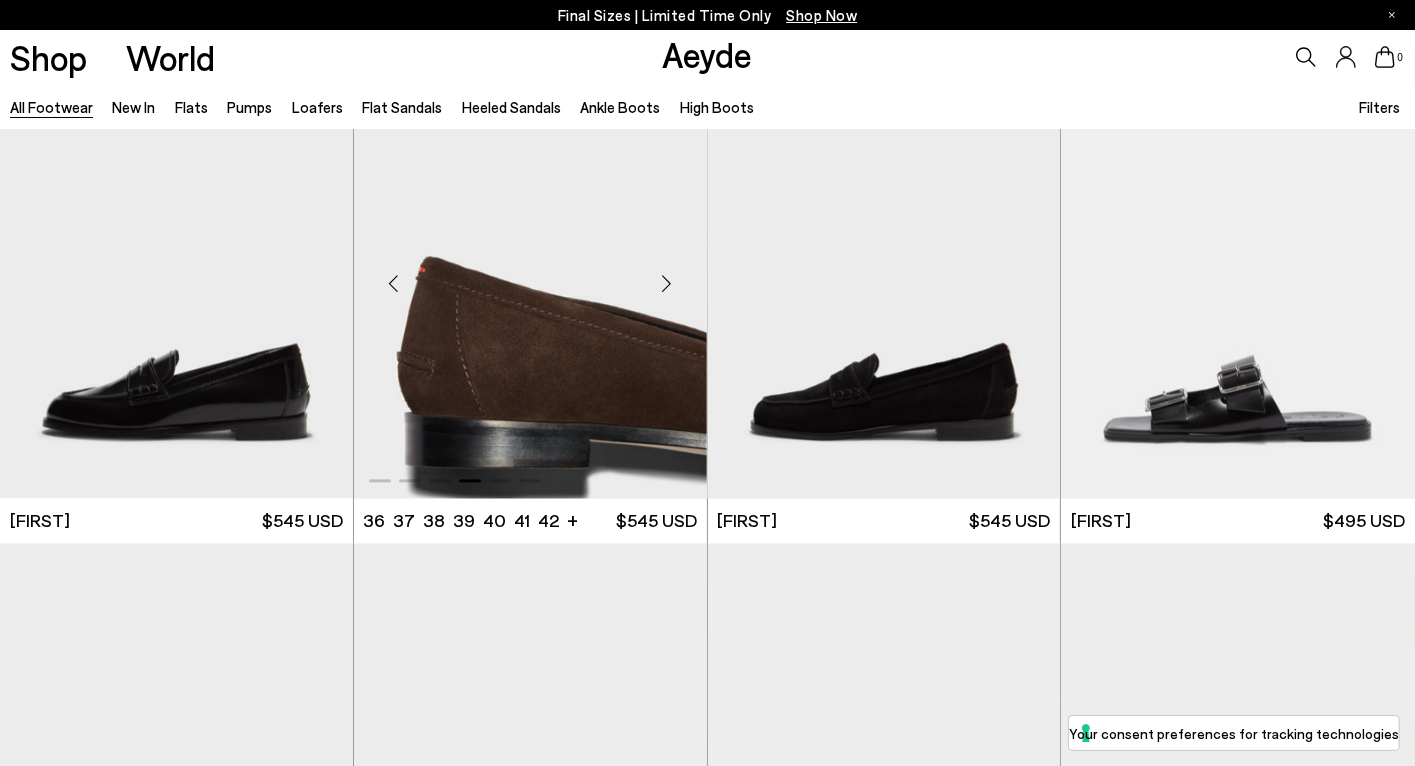 click at bounding box center [667, 284] 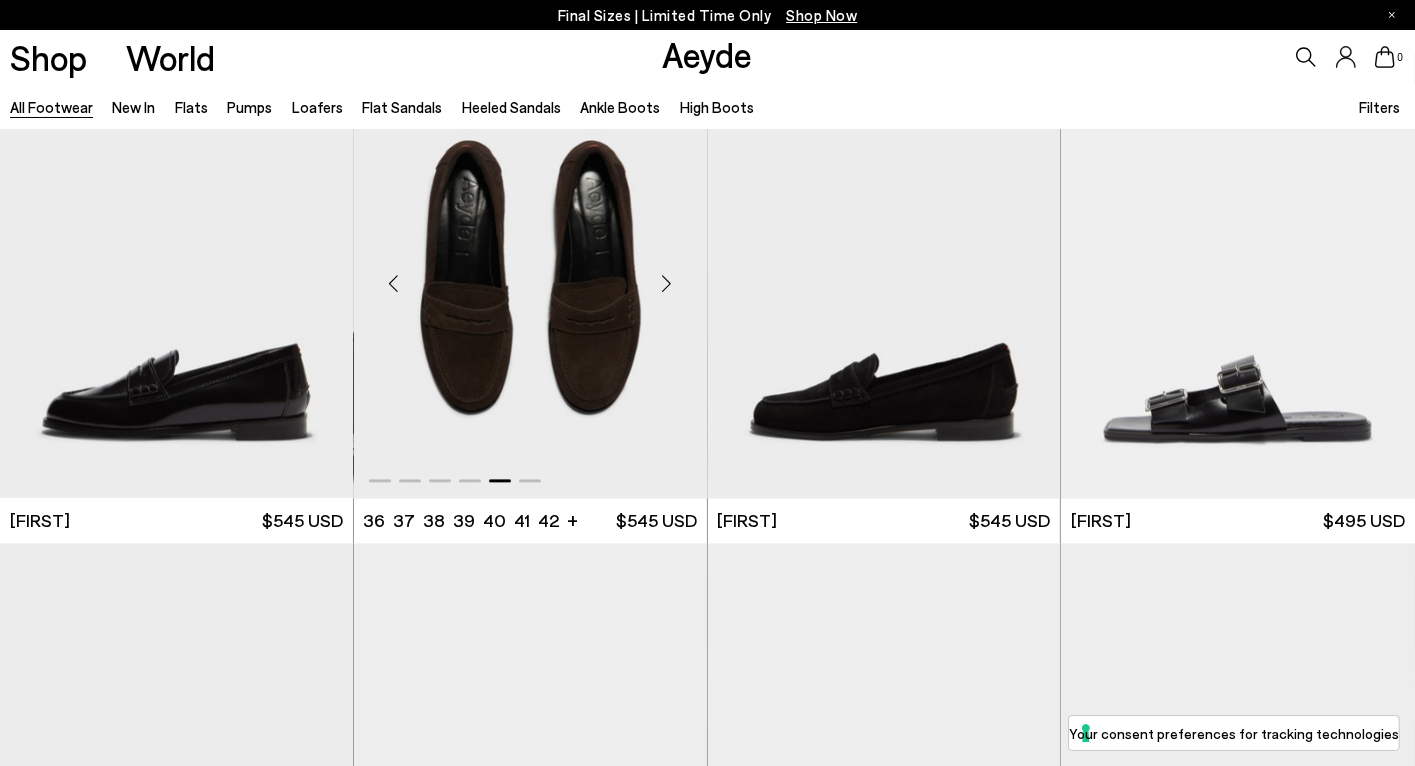 click at bounding box center [667, 284] 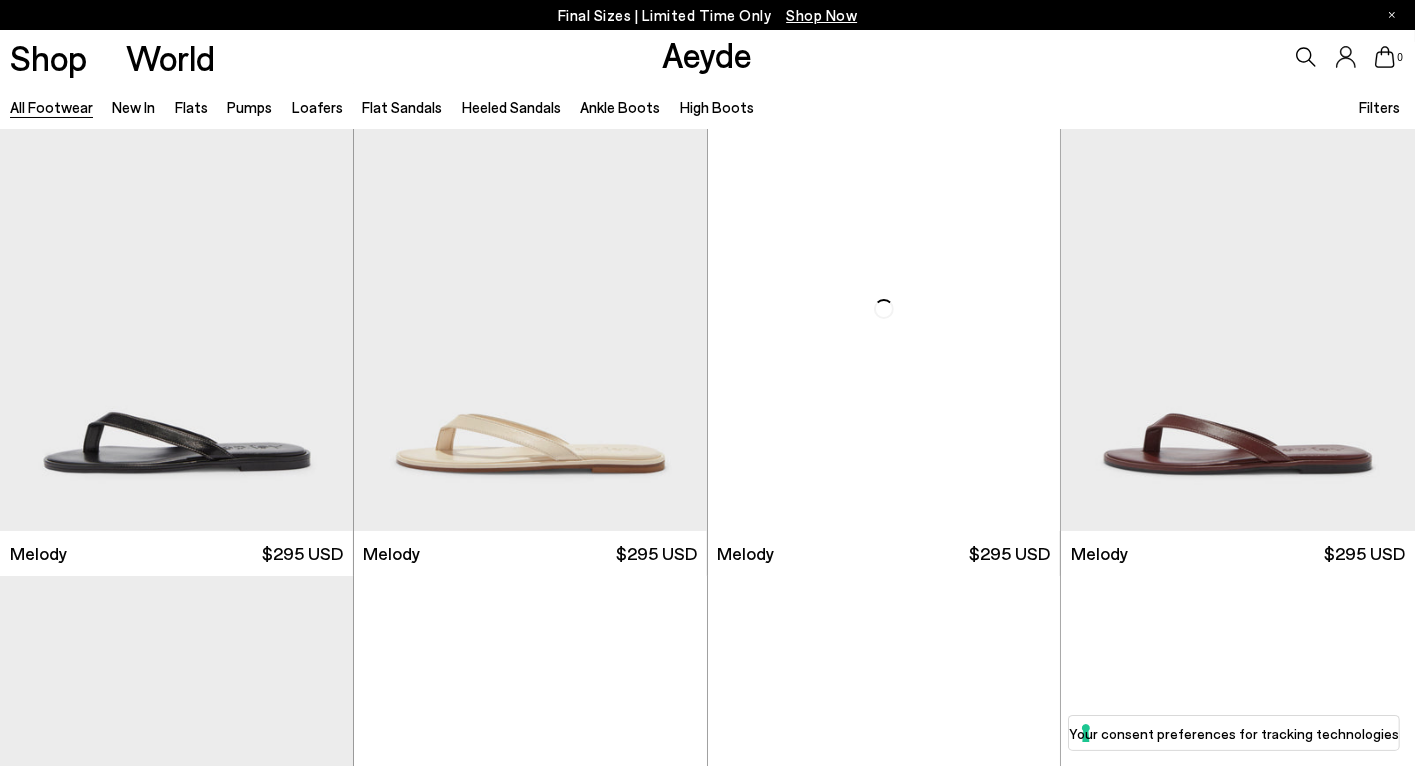 scroll, scrollTop: 21065, scrollLeft: 0, axis: vertical 